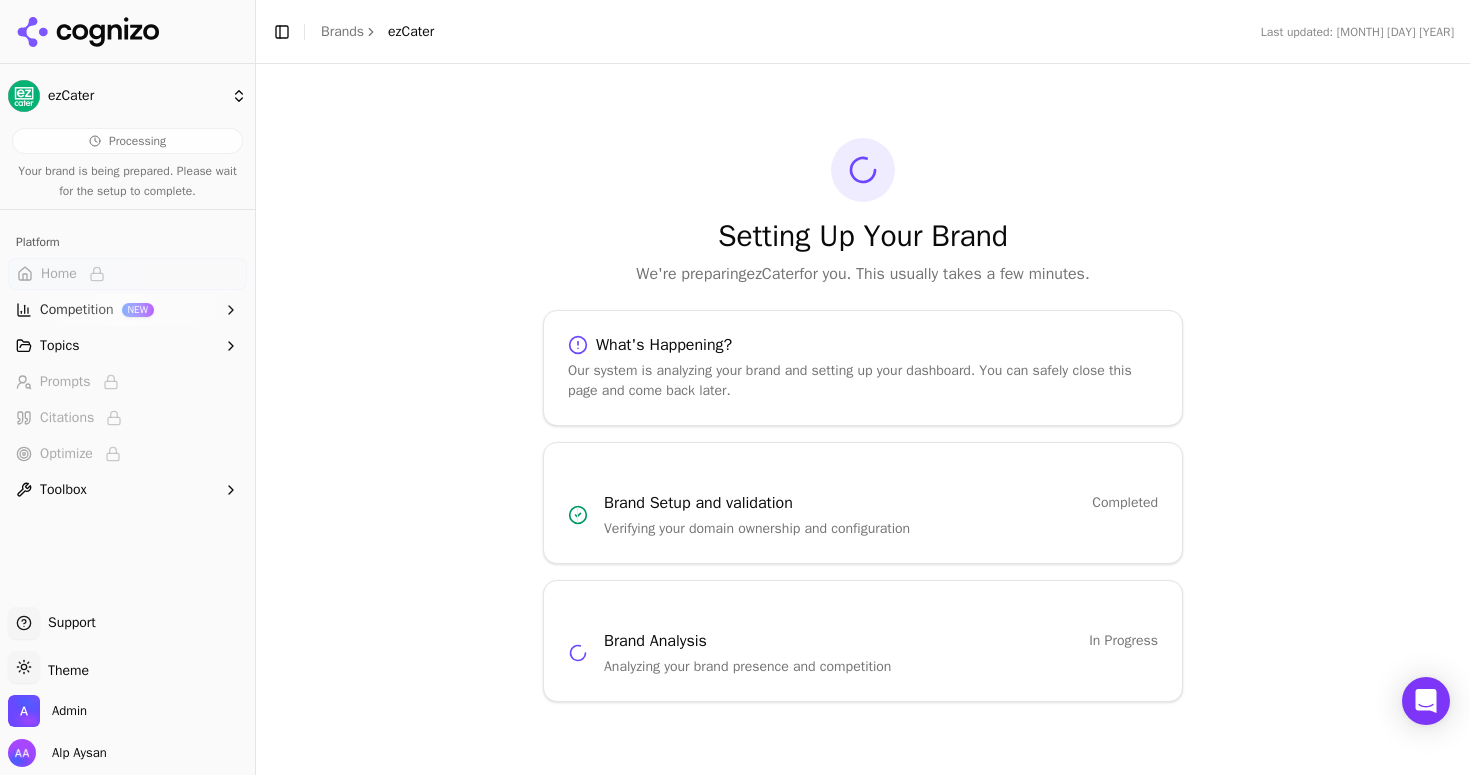 scroll, scrollTop: 0, scrollLeft: 0, axis: both 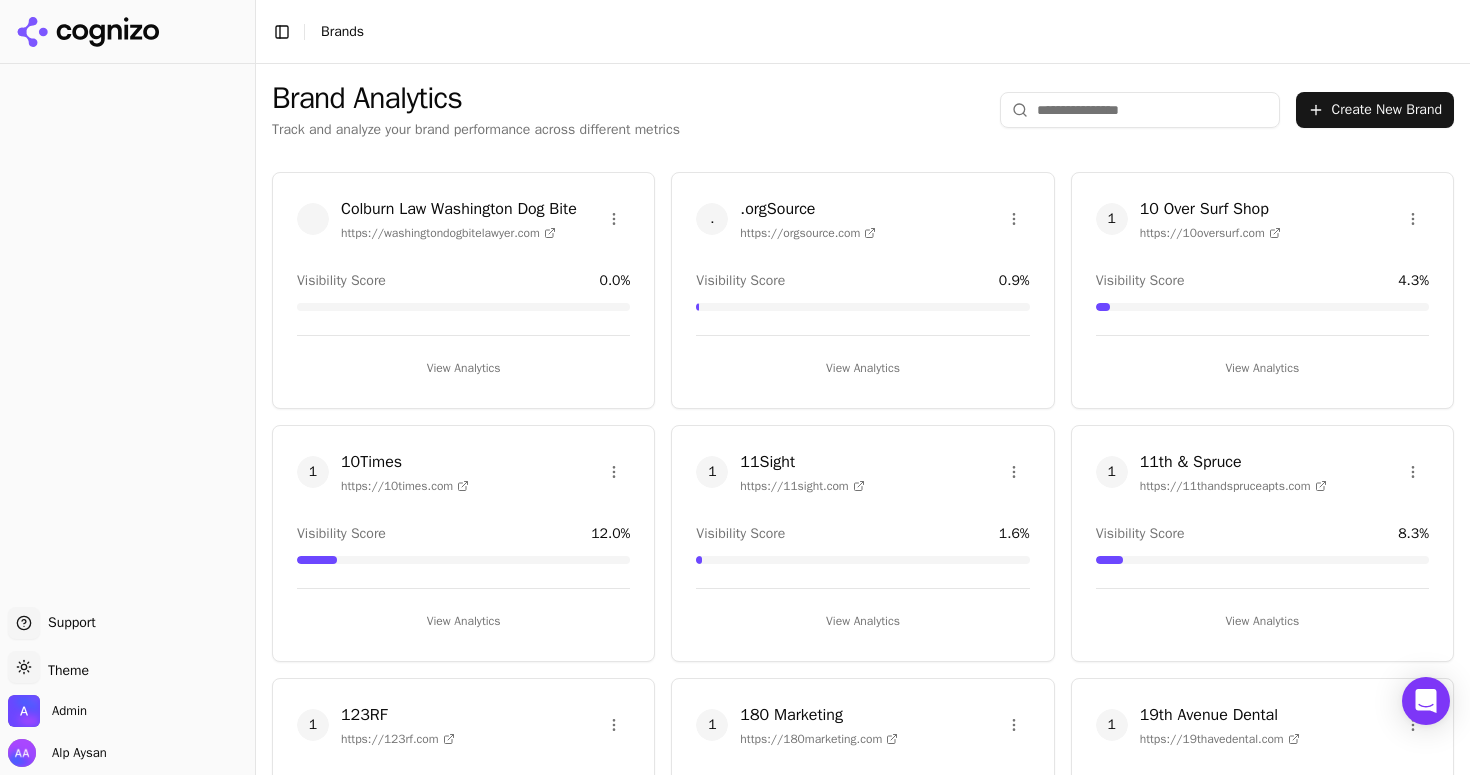 click at bounding box center (1140, 110) 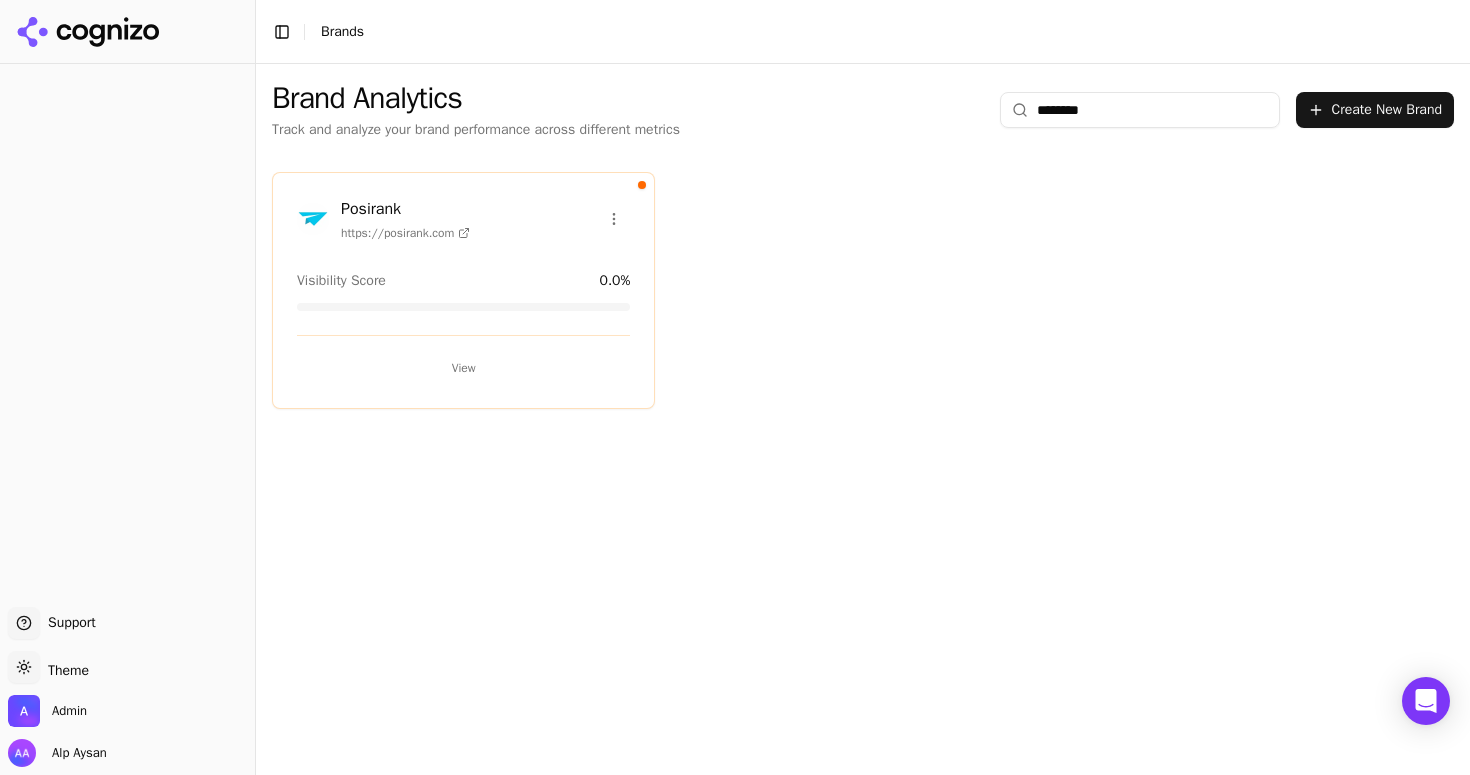 type on "********" 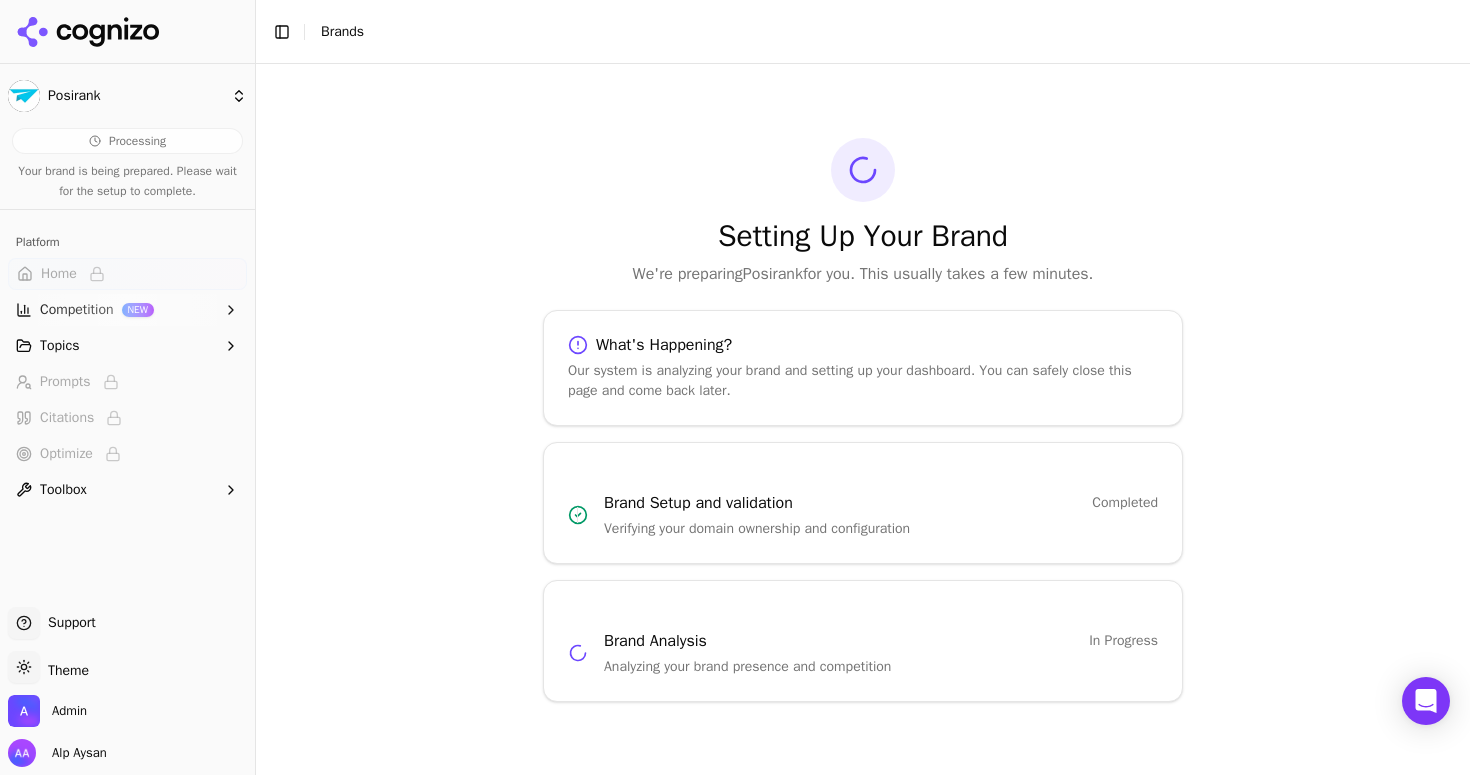 click 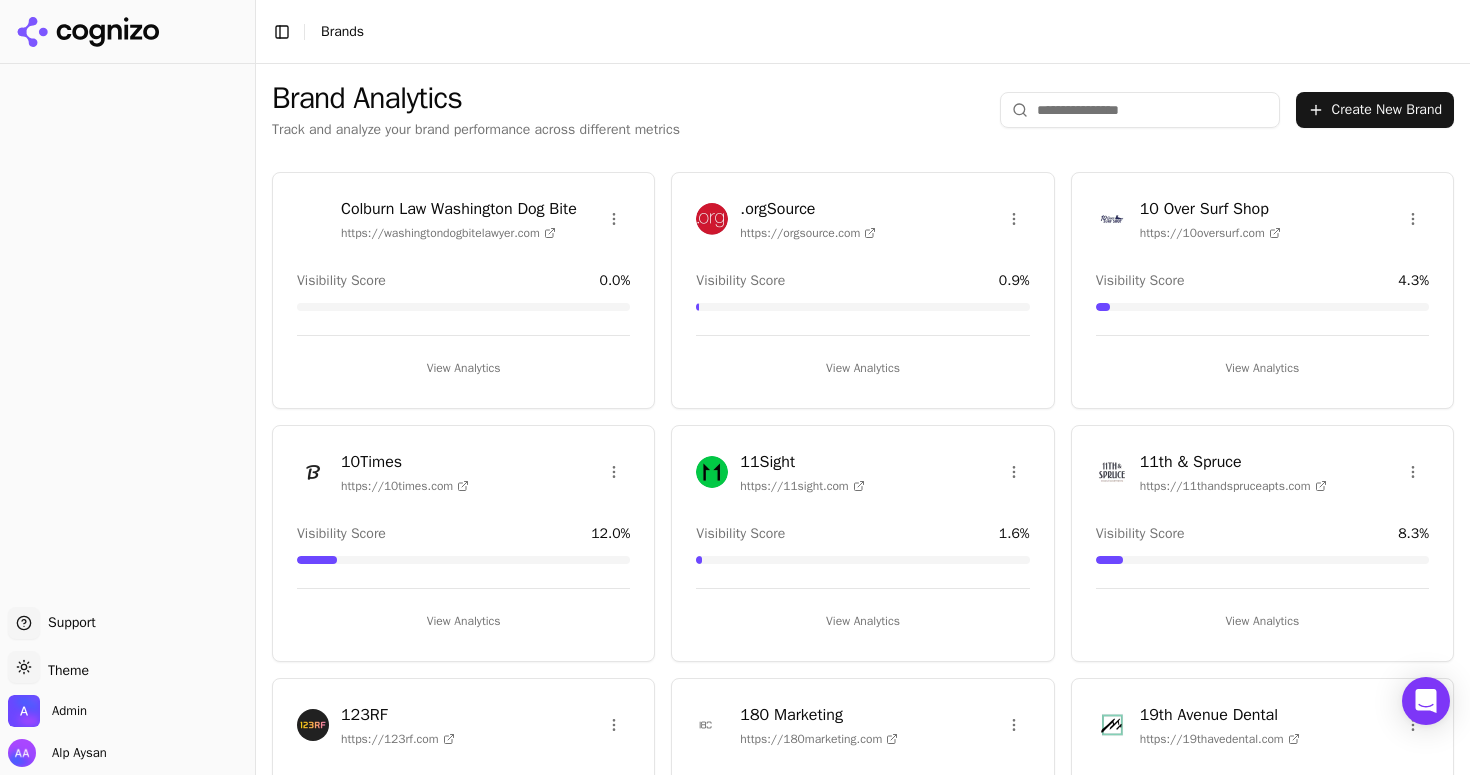click at bounding box center [1140, 110] 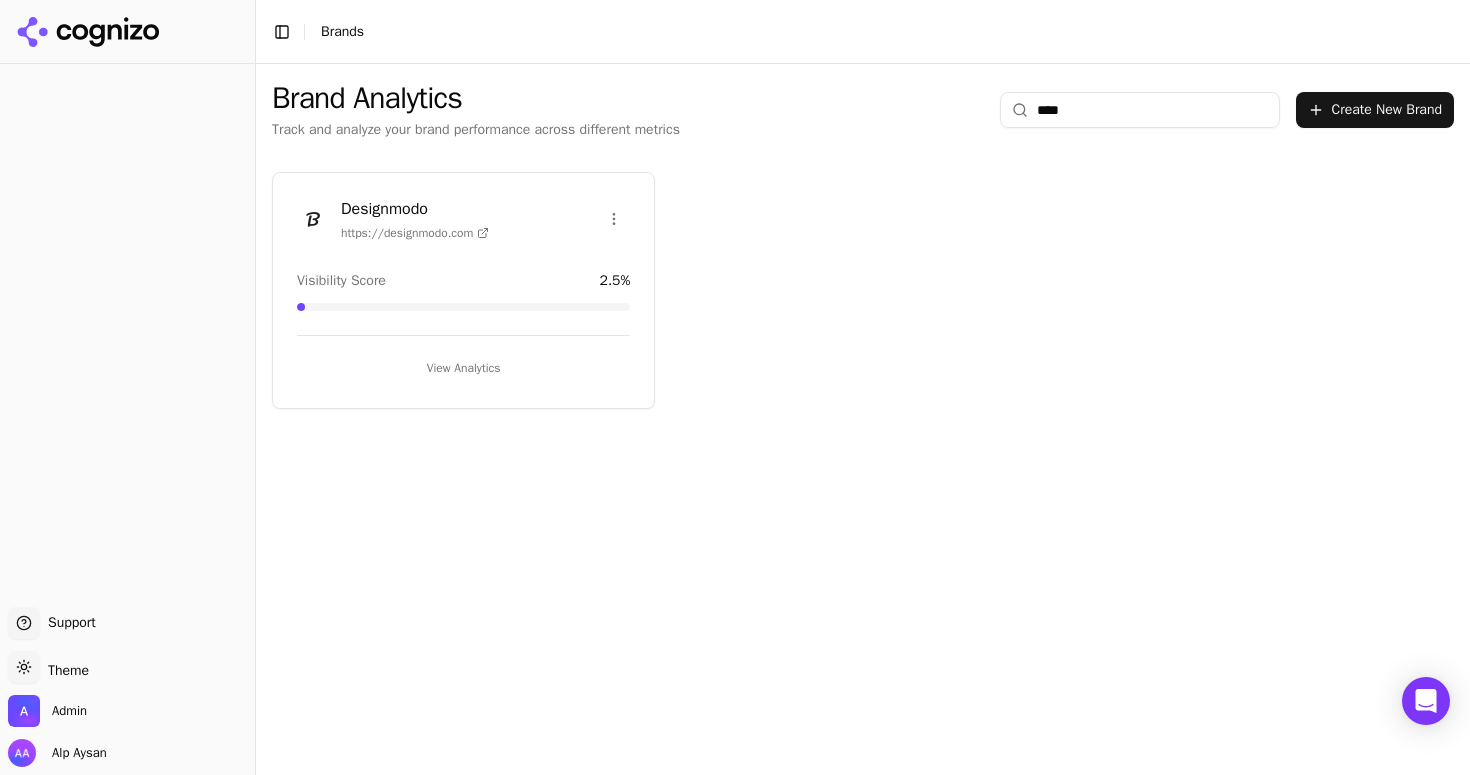 type on "*****" 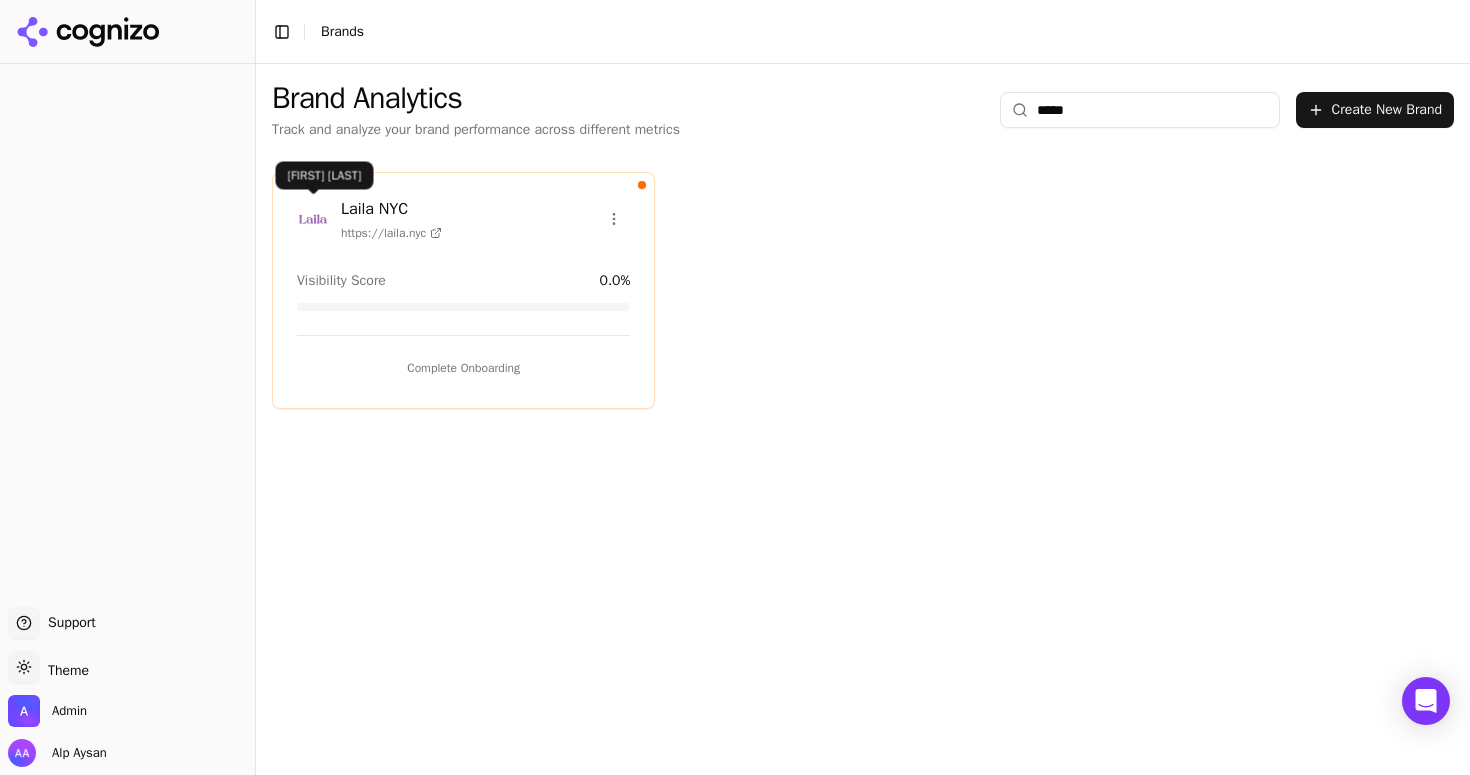 type on "*****" 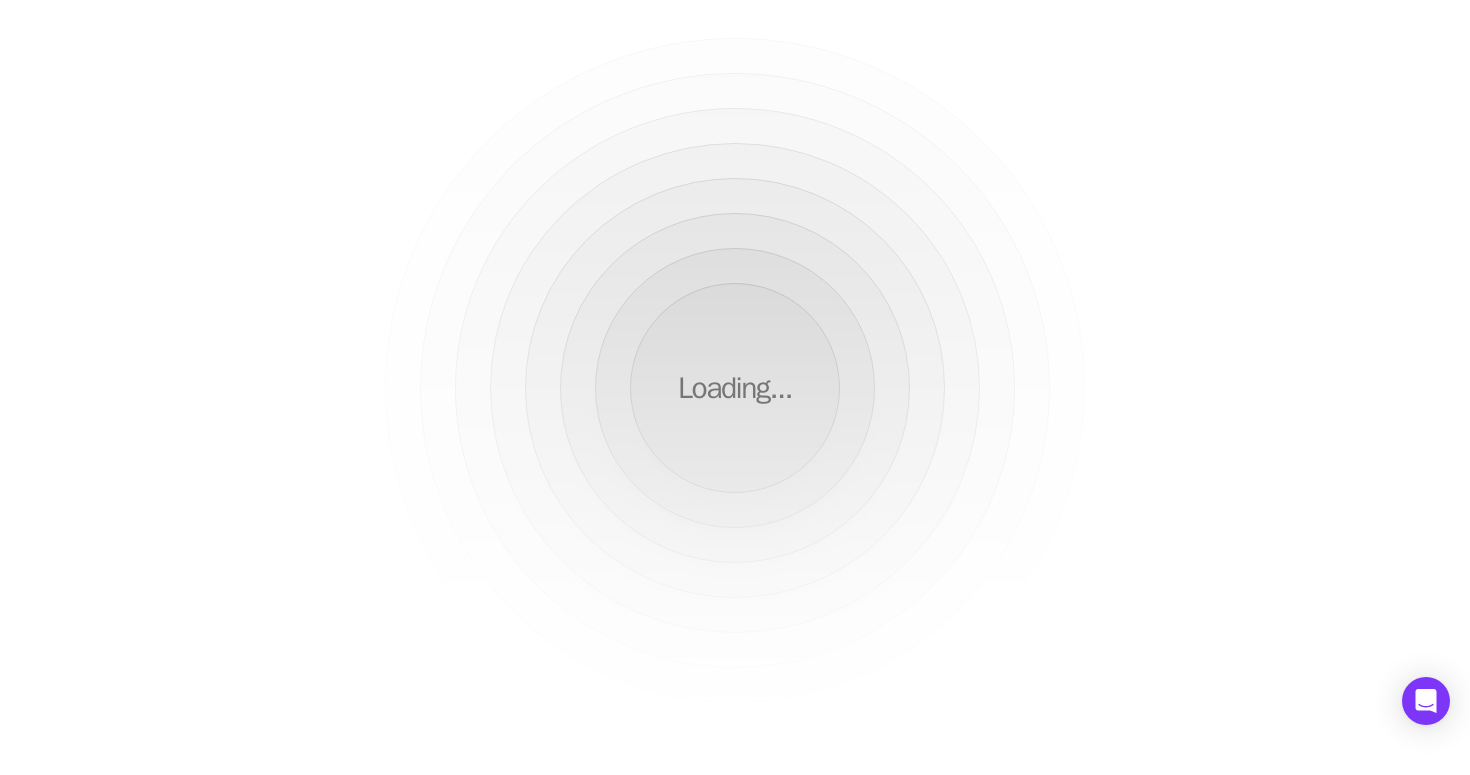 scroll, scrollTop: 0, scrollLeft: 0, axis: both 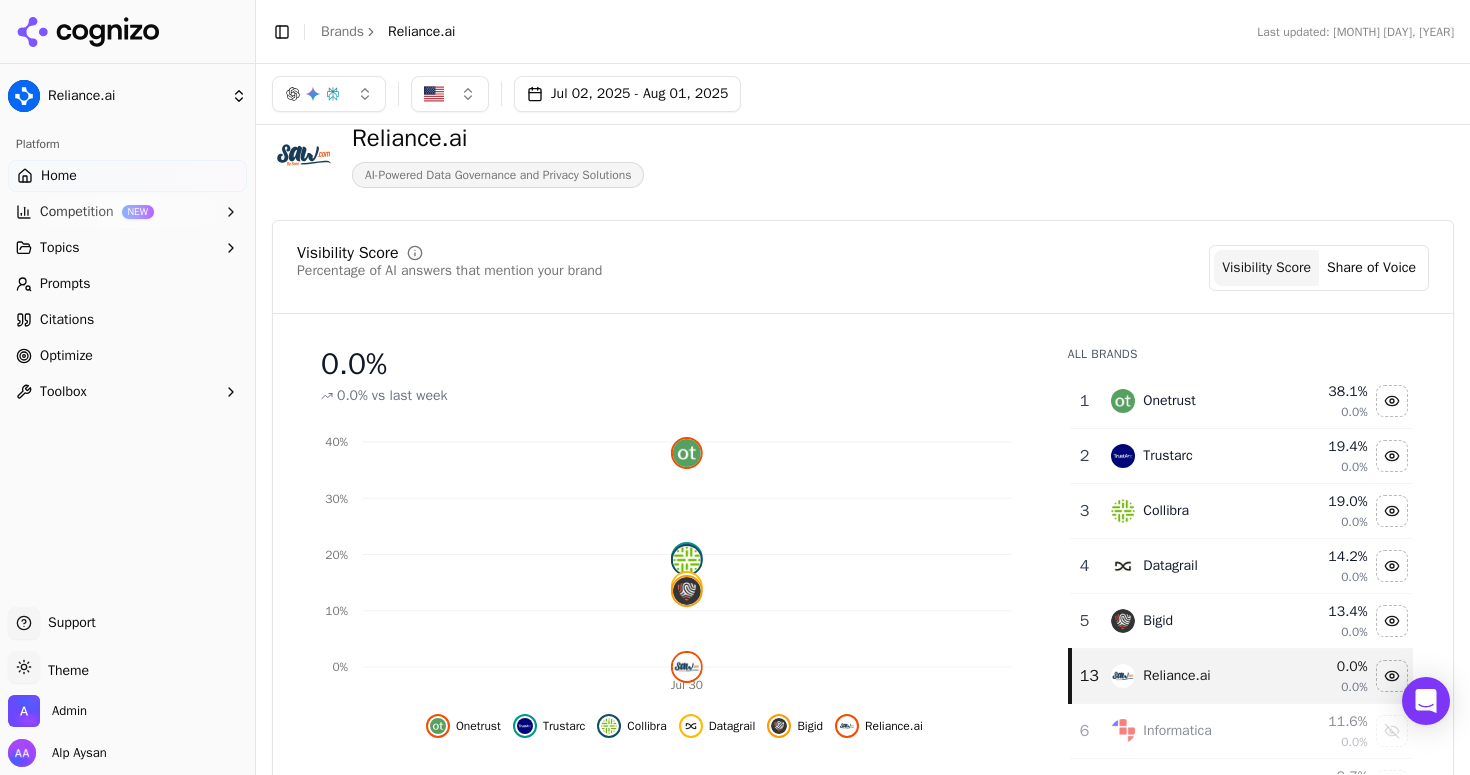 click on "Prompts" at bounding box center [65, 284] 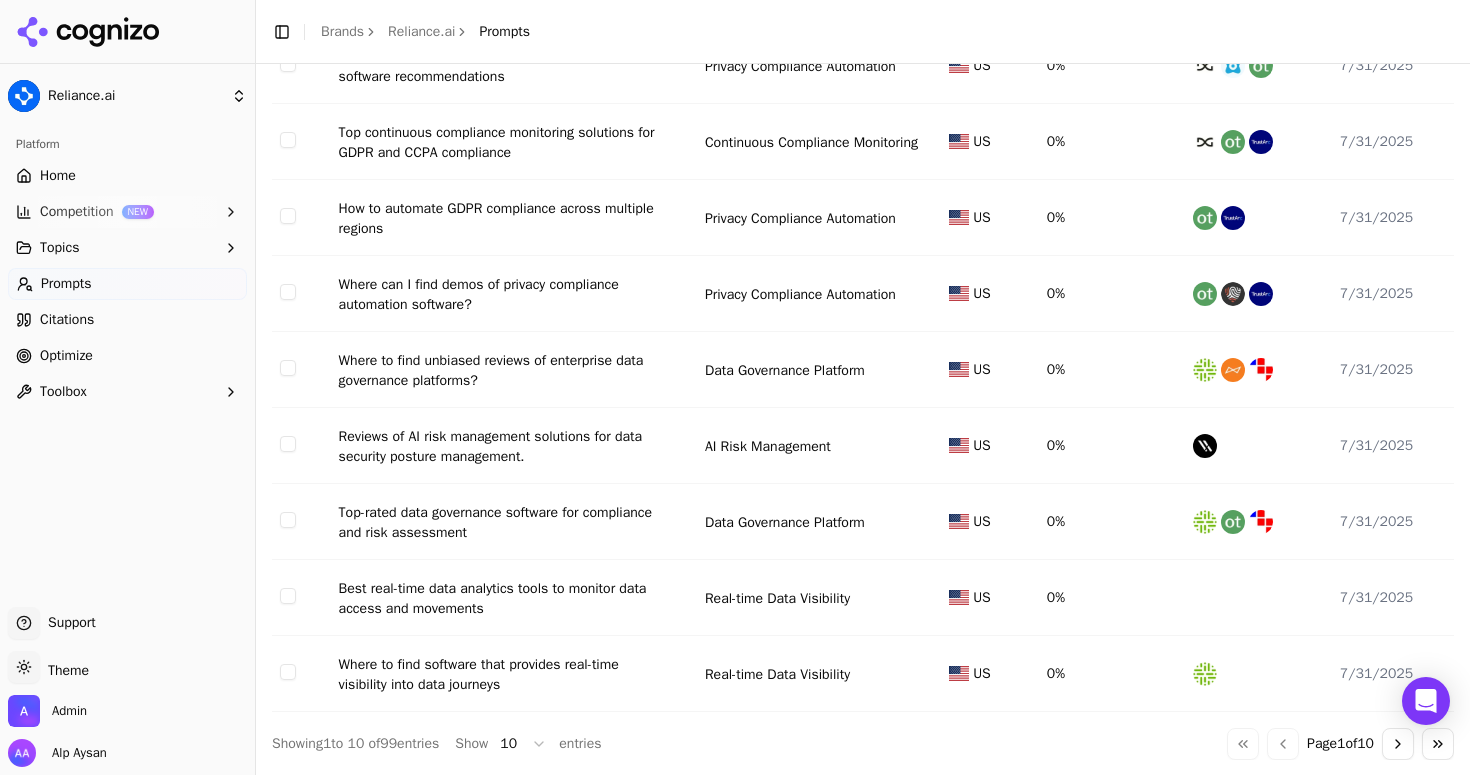scroll, scrollTop: 0, scrollLeft: 0, axis: both 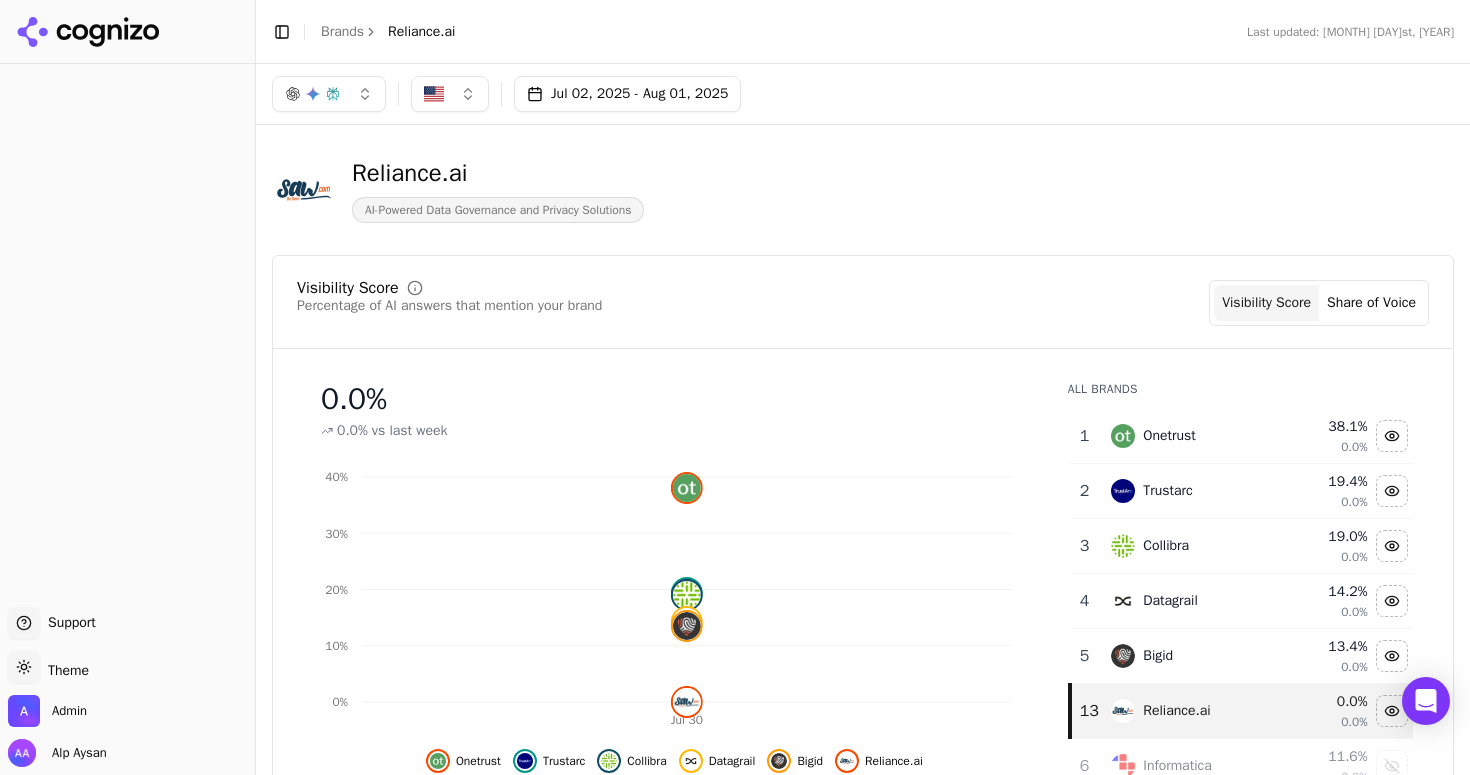 click on "Reliance.ai" at bounding box center [498, 173] 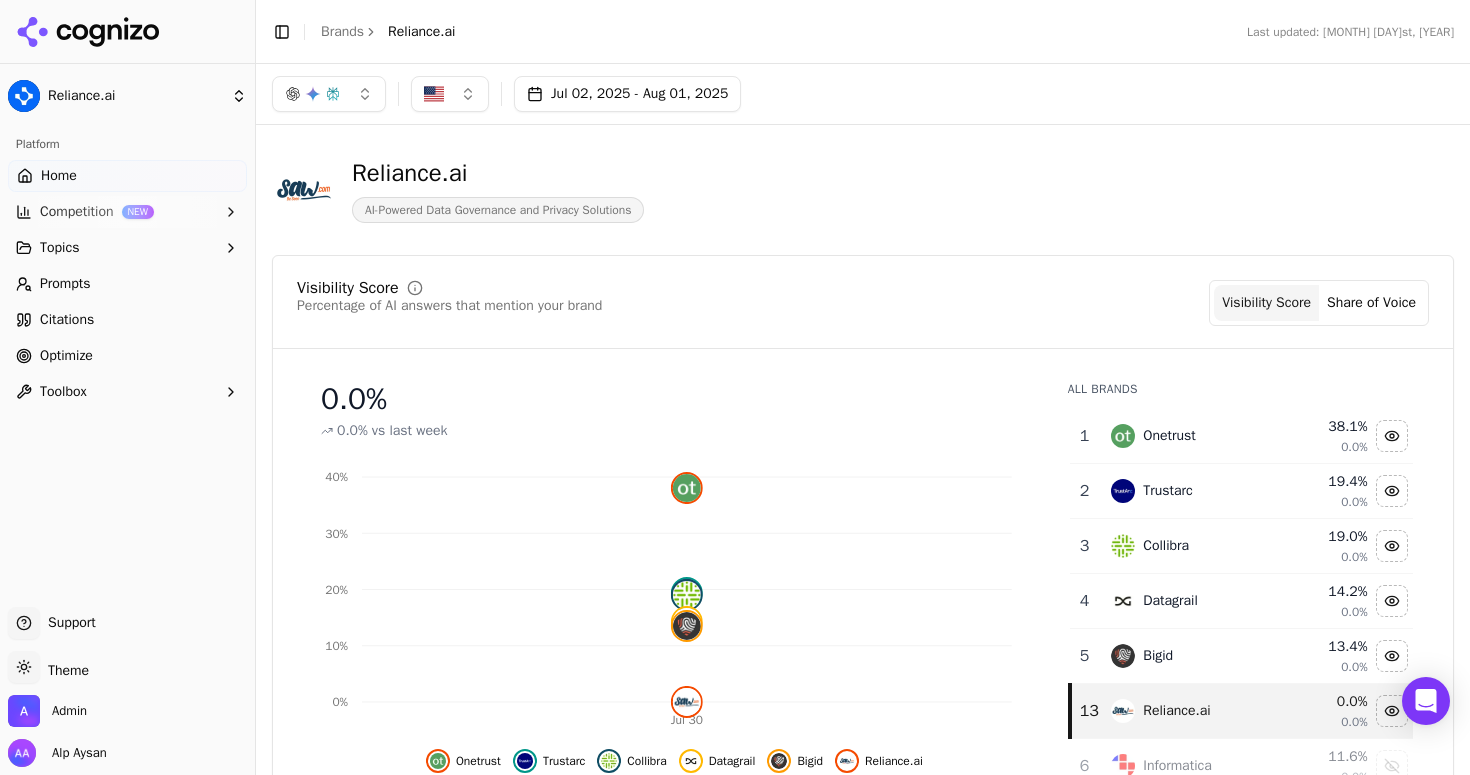 click on "Reliance.ai" at bounding box center [498, 173] 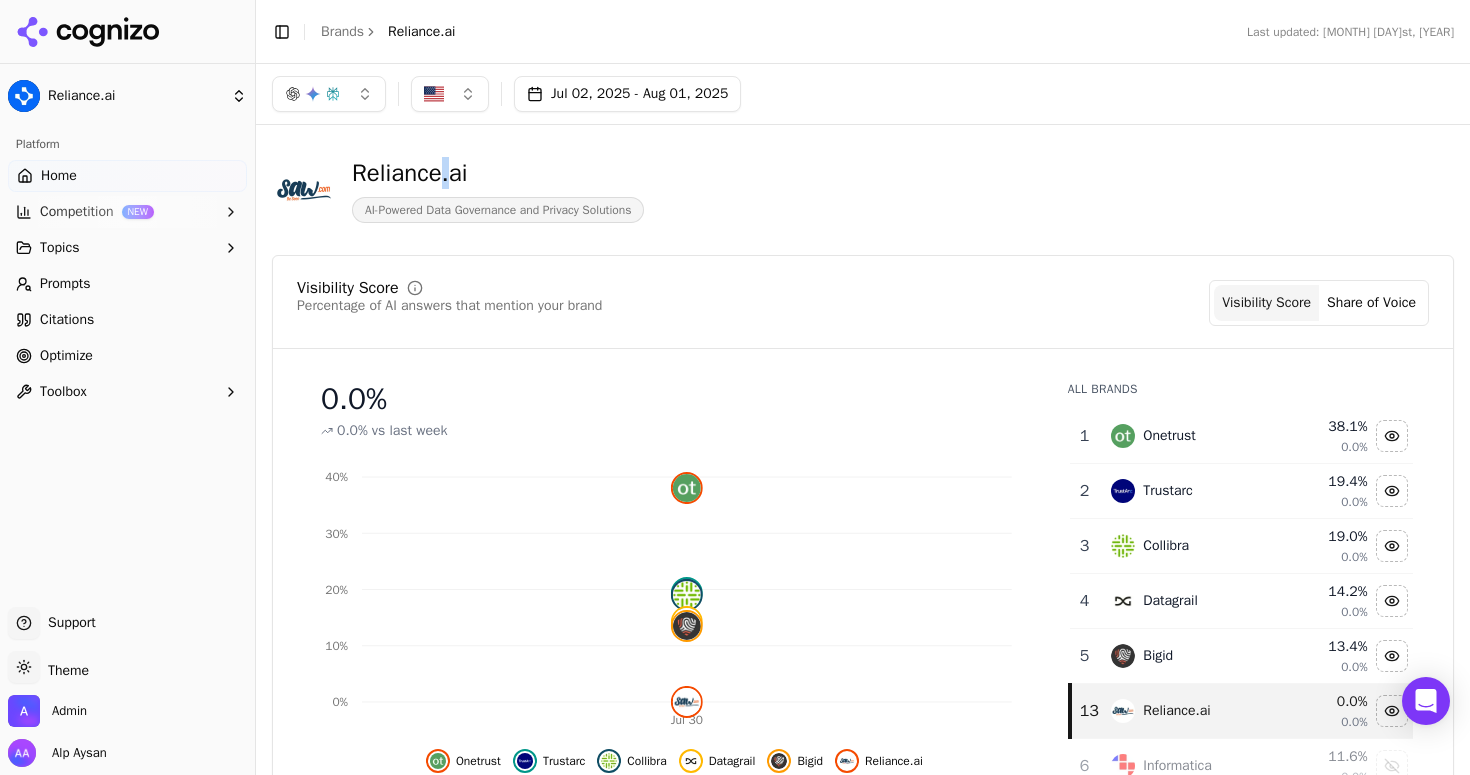 click on "Reliance.ai" at bounding box center [498, 173] 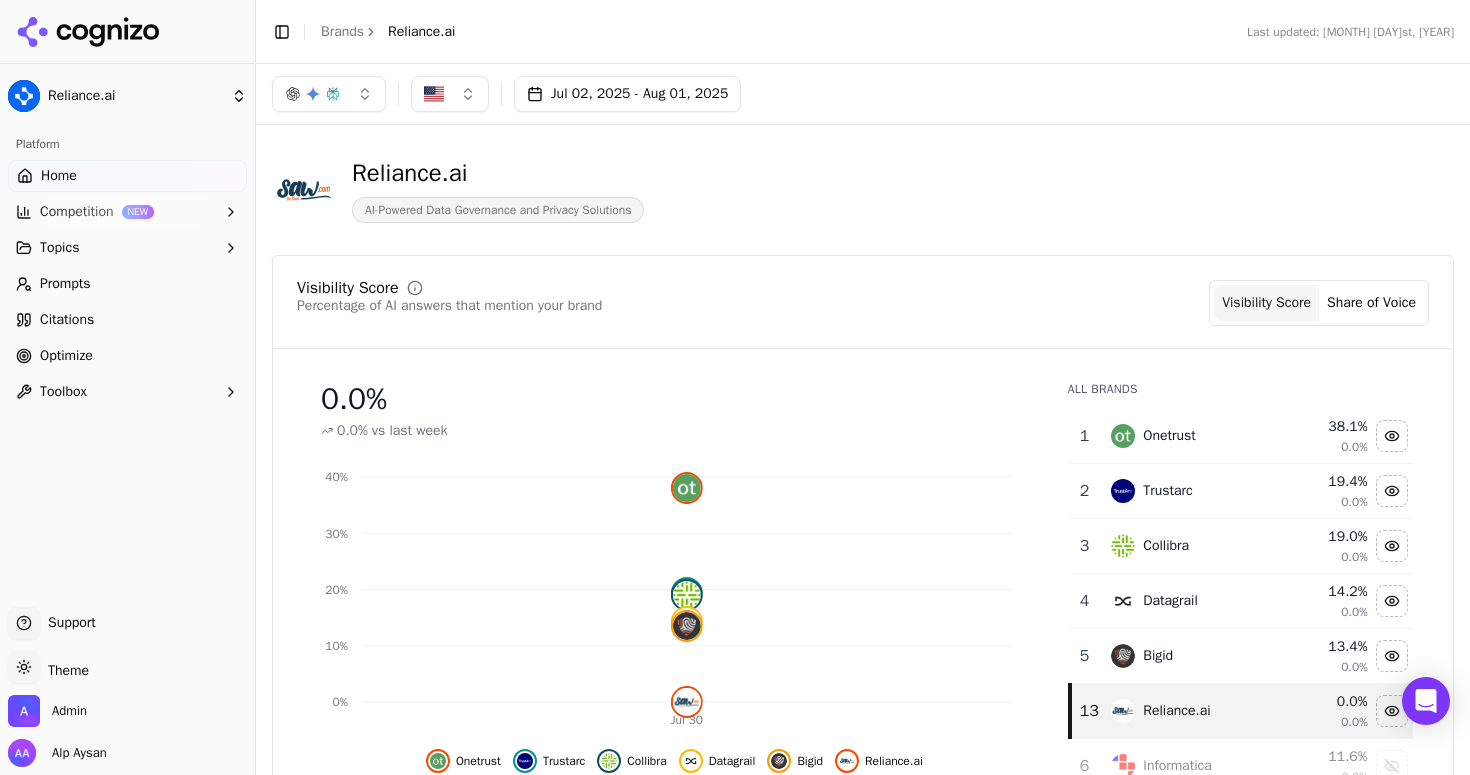 click on "Reliance.ai" at bounding box center [498, 173] 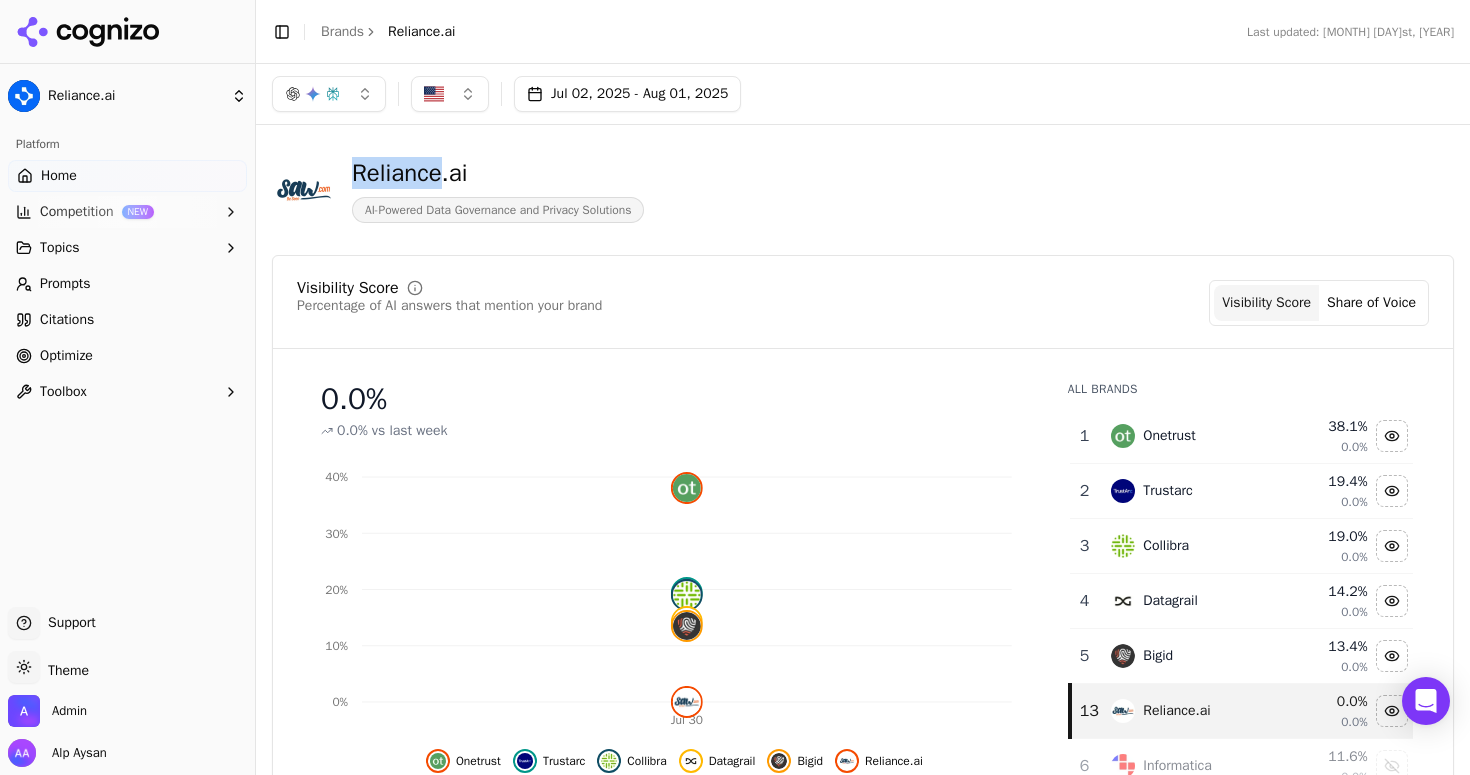 click on "Reliance.ai" at bounding box center [498, 173] 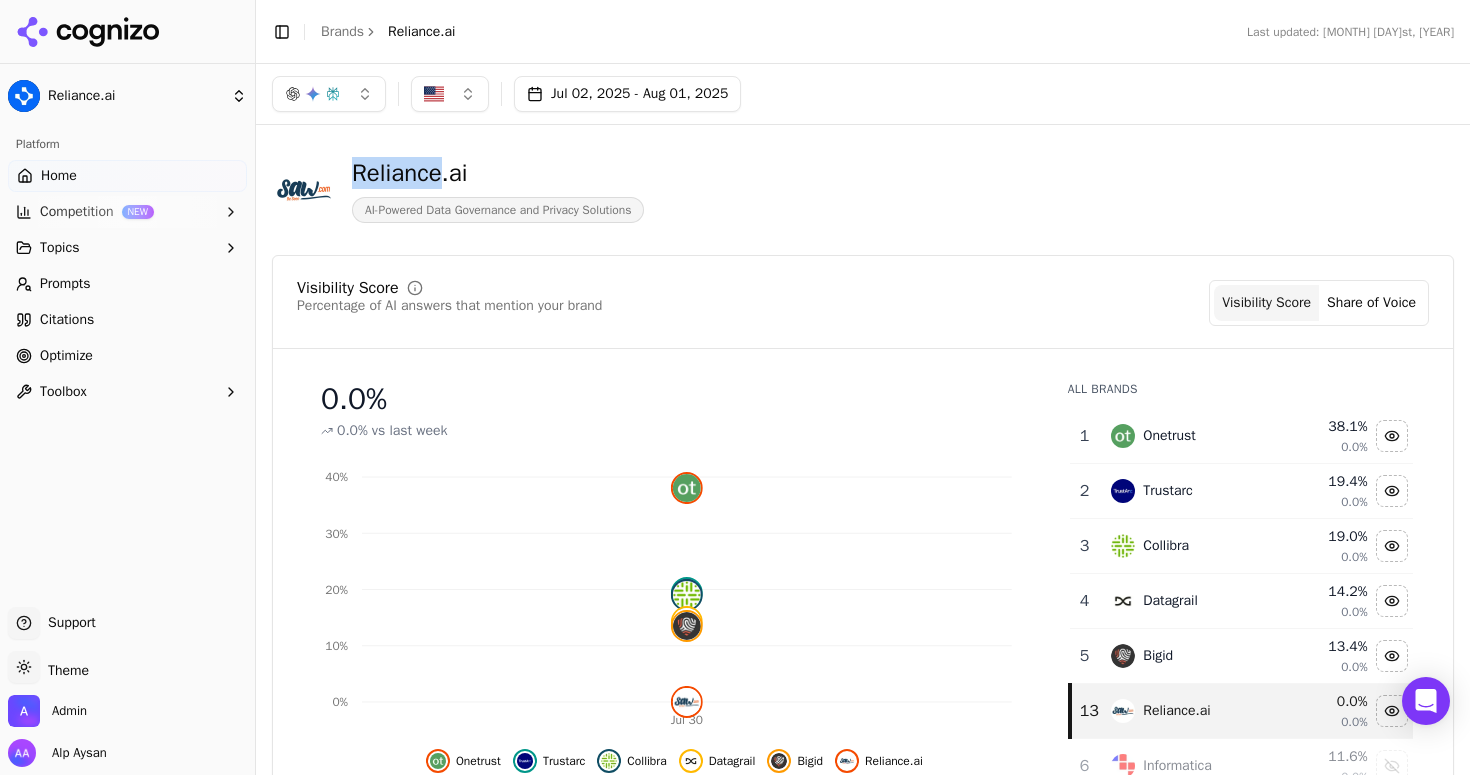 click on "Topics" at bounding box center [127, 248] 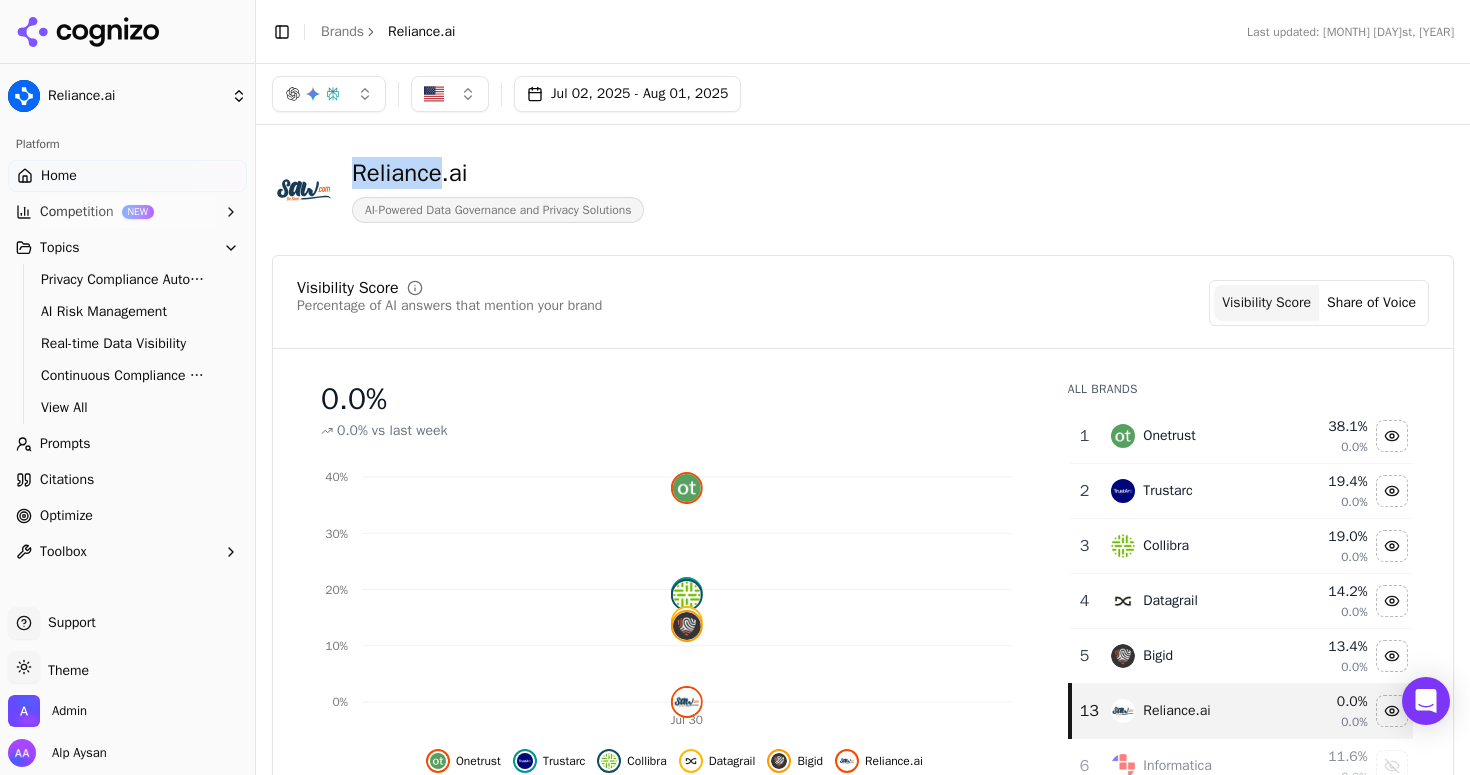 click on "Competition NEW" at bounding box center (127, 212) 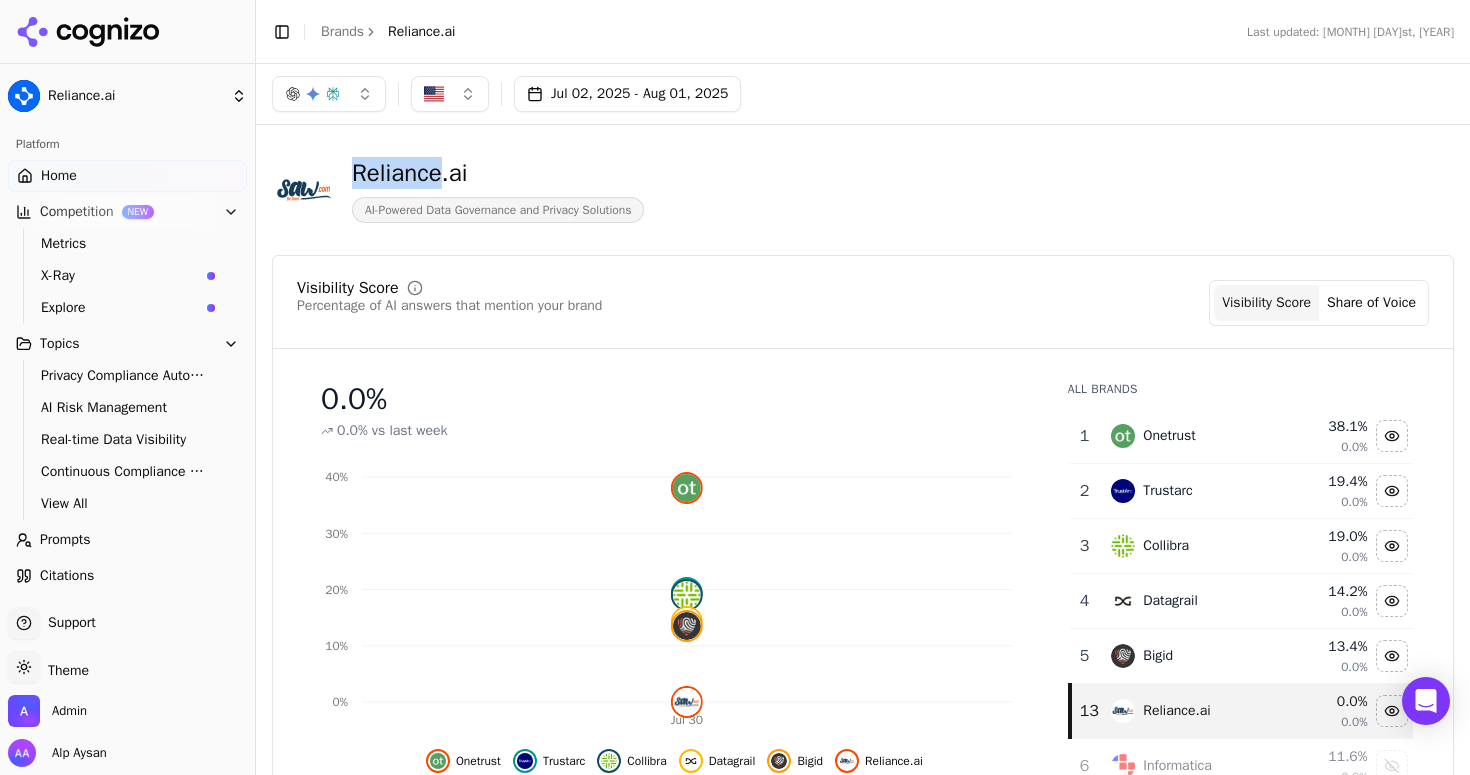 click on "Explore" at bounding box center (120, 308) 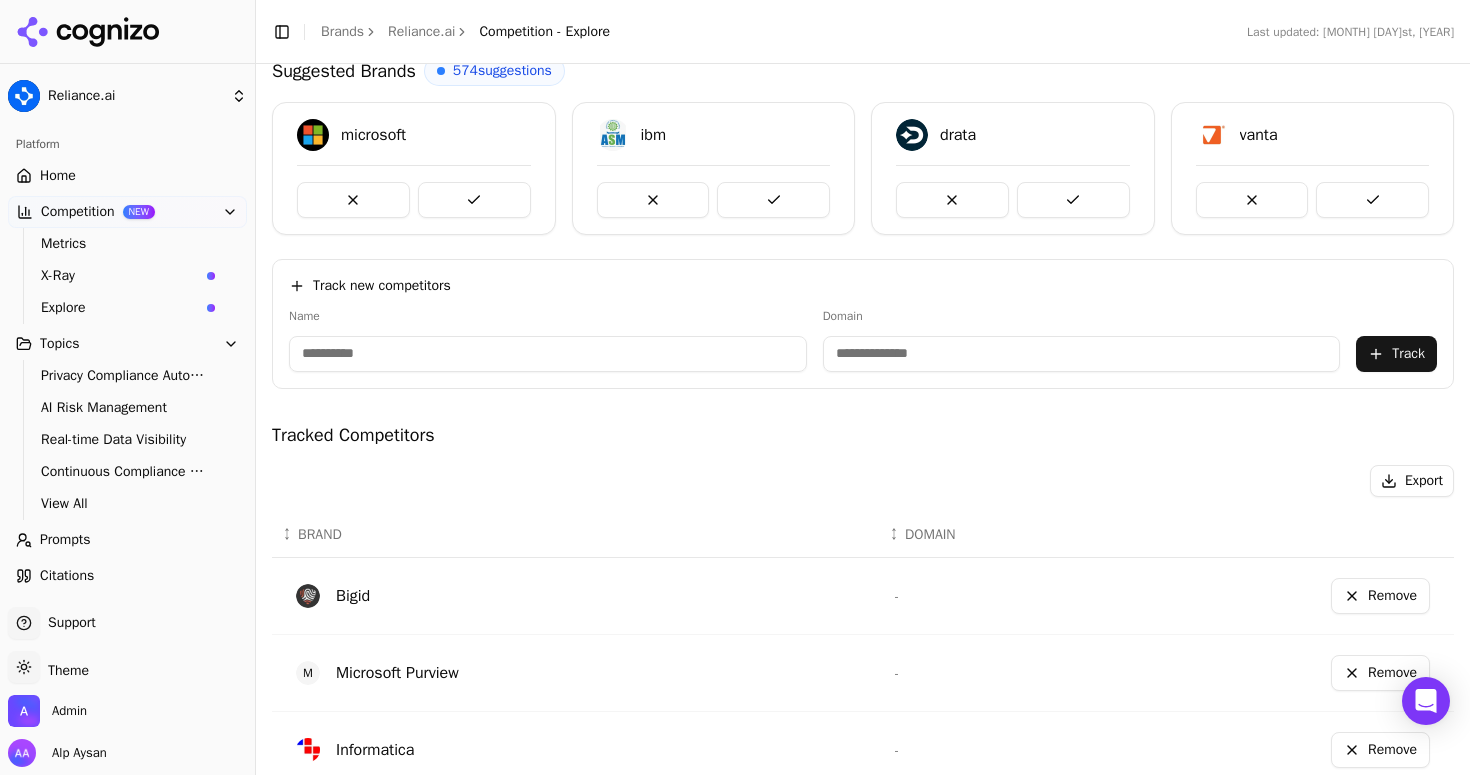 scroll, scrollTop: 121, scrollLeft: 0, axis: vertical 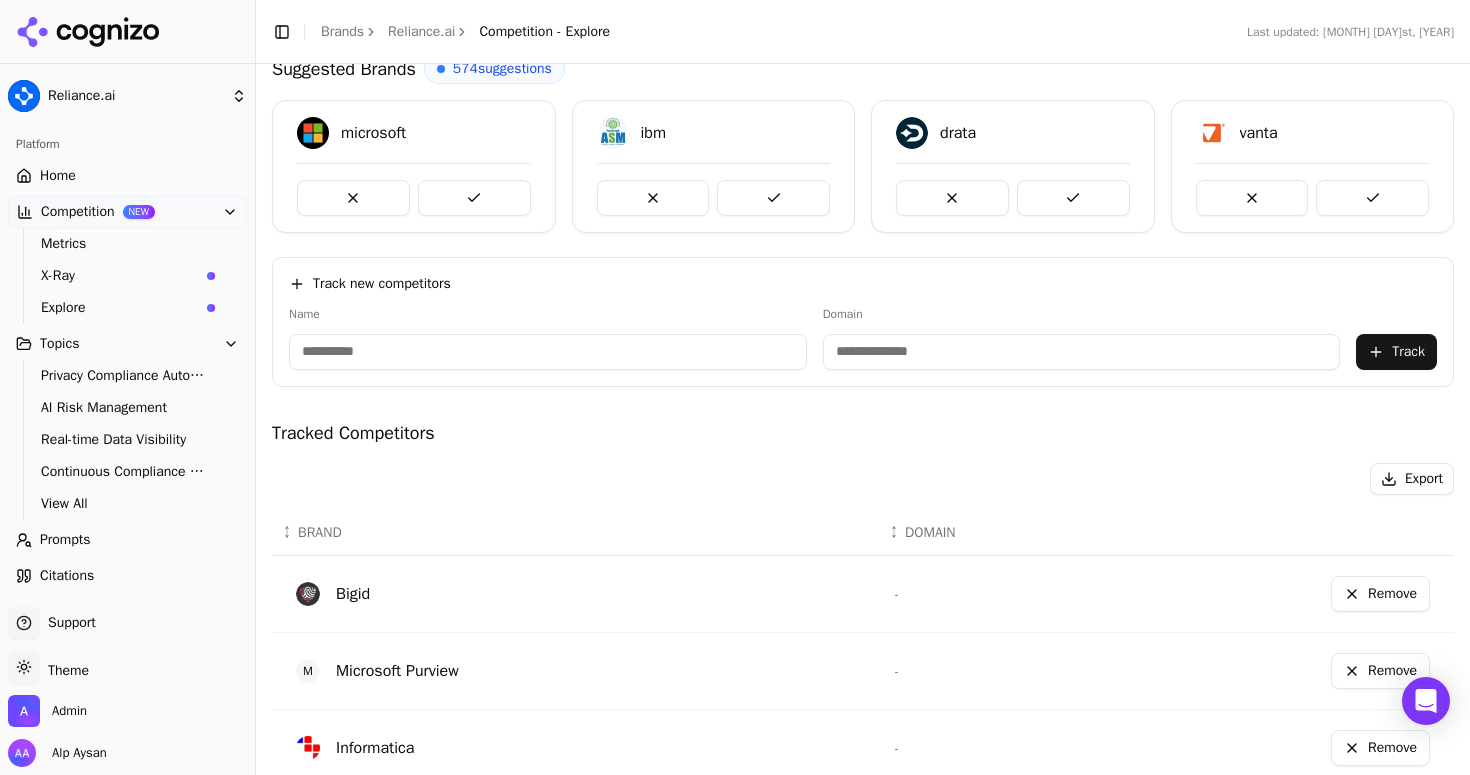 click at bounding box center (548, 352) 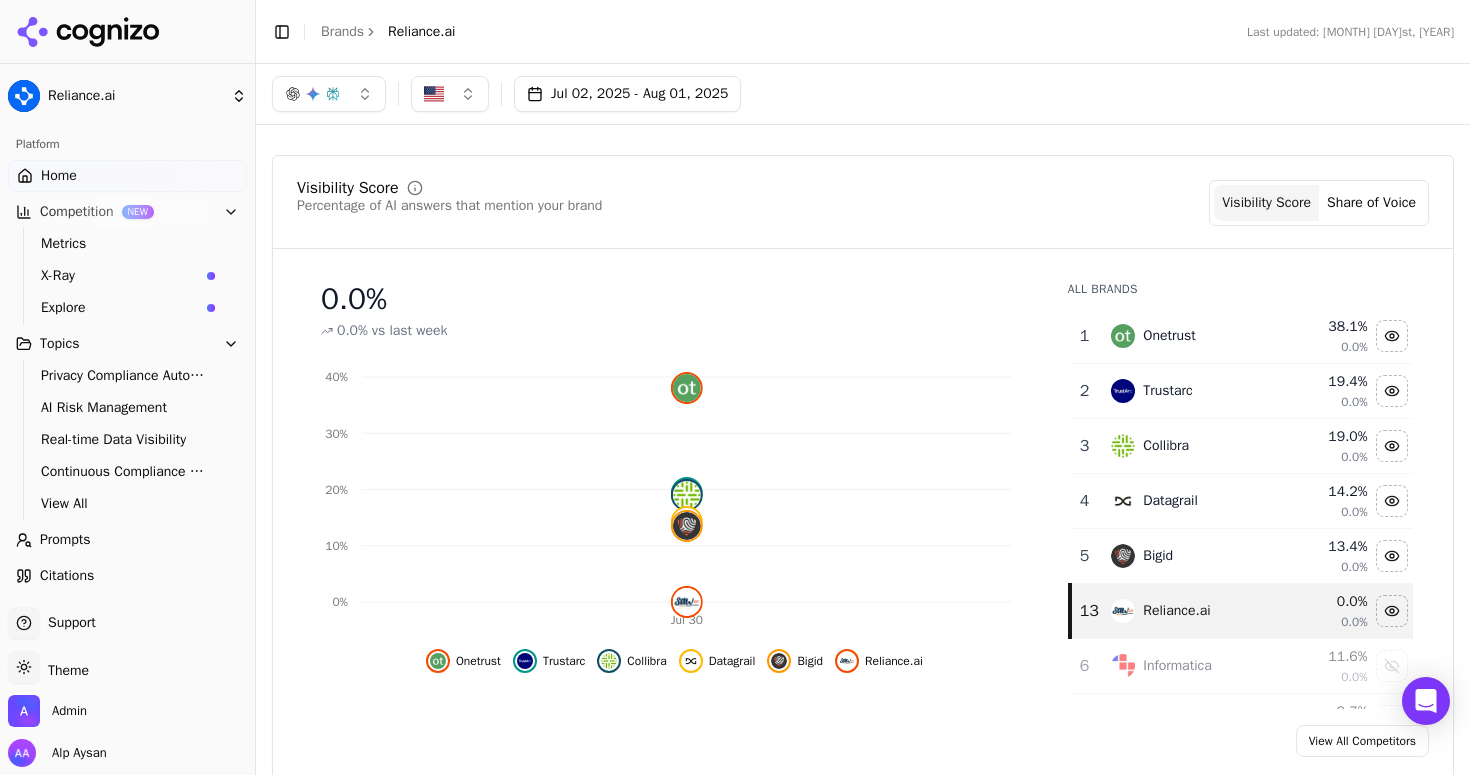 scroll, scrollTop: 0, scrollLeft: 0, axis: both 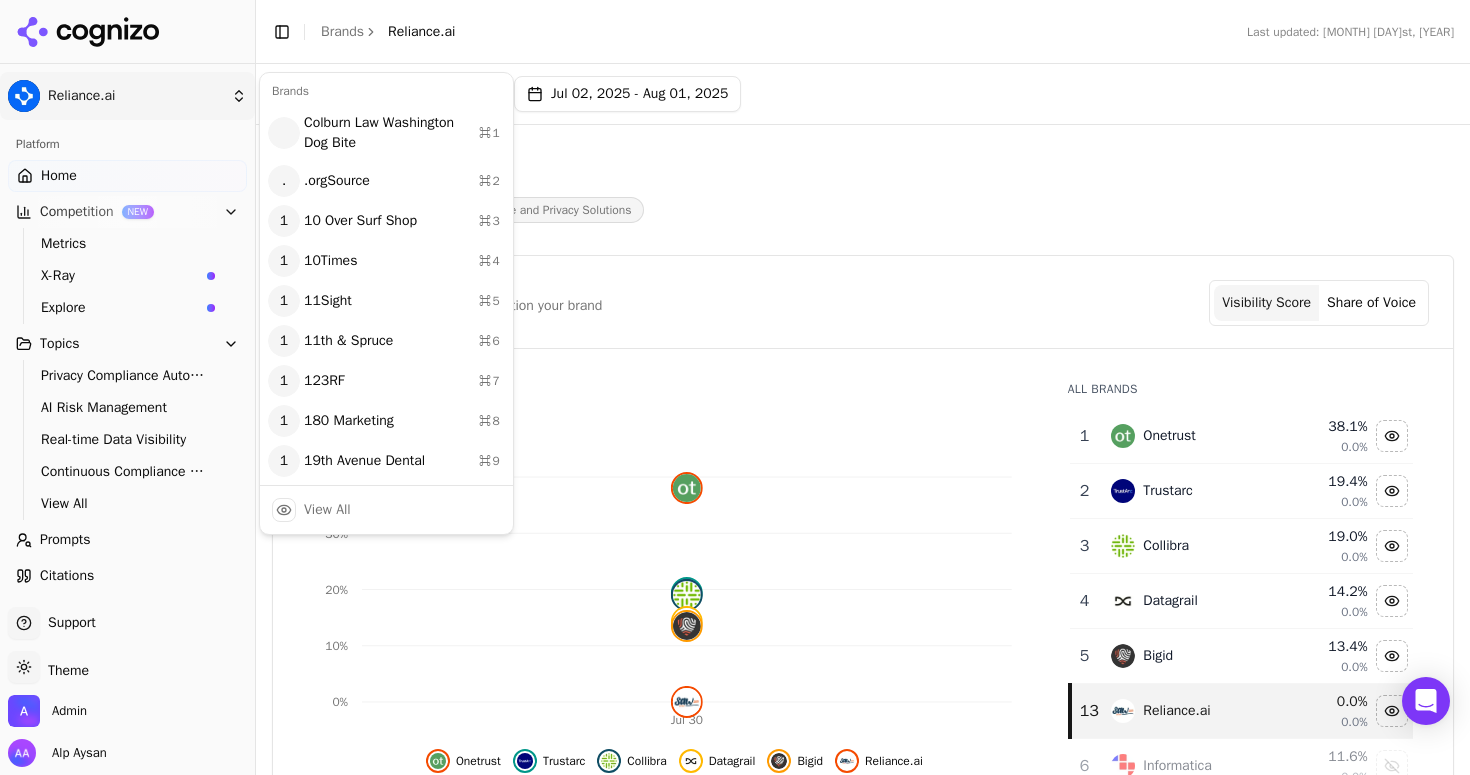 click on "Reliance.ai Platform Home Competition NEW Metrics X-Ray Explore Topics Privacy Compliance Automation AI Risk Management Real-time Data Visibility Continuous Compliance Monitoring View All Prompts Citations Optimize Toolbox Support Support Toggle theme  Theme Admin   Alp Aysan Toggle Sidebar Brands Reliance.ai Last updated: July 31st, 2025 Jul 02, 2025 - Aug 01, 2025 Reliance.ai AI-Powered Data Governance and Privacy Solutions Visibility Score Percentage of AI answers that mention your brand Visibility Score Share of Voice 0.0 % 0.0% vs last week Jul 30 0% 10% 20% 30% 40% Onetrust Trustarc Collibra Datagrail Bigid Reliance.ai All Brands 1 Onetrust 38.1 % 0.0% 2 Trustarc 19.4 % 0.0% 3 Collibra 19.0 % 0.0% 4 Datagrail 14.2 % 0.0% 5 Bigid 13.4 % 0.0% 13 Reliance.ai 0.0 % 0.0% 6 Informatica 11.6 % 0.0% 7 Alation 9.7 % 0.0% 8 Varonis 5.6 % 0.0% 9 Securiti.ai 4.1 % 0.0% 10 Immuta 1.9 % 0.0% 10 Privacera 1.9 % 0.0% 12 Exterro 0.8 % 0.0% 14 Egnyte 0.0 % 0.0% 15 M Microsoft Purview 0.0 % 0.0% Topics 0.0% 0.0%" at bounding box center [735, 387] 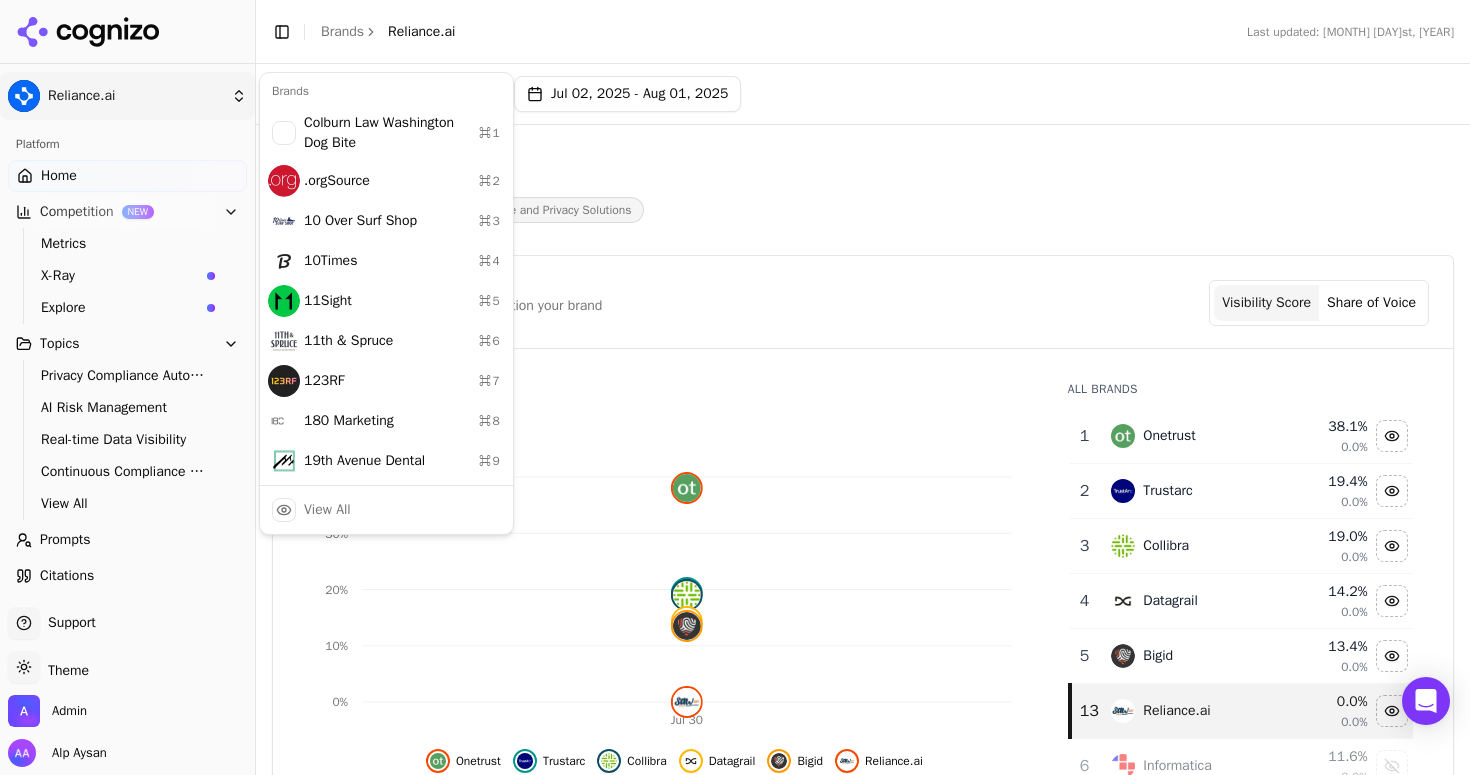 click on "Reliance.ai Platform Home Competition NEW Metrics X-Ray Explore Topics Privacy Compliance Automation AI Risk Management Real-time Data Visibility Continuous Compliance Monitoring View All Prompts Citations Optimize Toolbox Support Support Toggle theme  Theme Admin   Alp Aysan Toggle Sidebar Brands Reliance.ai Last updated: July 31st, 2025 Jul 02, 2025 - Aug 01, 2025 Reliance.ai AI-Powered Data Governance and Privacy Solutions Visibility Score Percentage of AI answers that mention your brand Visibility Score Share of Voice 0.0 % 0.0% vs last week Jul 30 0% 10% 20% 30% 40% Onetrust Trustarc Collibra Datagrail Bigid Reliance.ai All Brands 1 Onetrust 38.1 % 0.0% 2 Trustarc 19.4 % 0.0% 3 Collibra 19.0 % 0.0% 4 Datagrail 14.2 % 0.0% 5 Bigid 13.4 % 0.0% 13 Reliance.ai 0.0 % 0.0% 6 Informatica 11.6 % 0.0% 7 Alation 9.7 % 0.0% 8 Varonis 5.6 % 0.0% 9 Securiti.ai 4.1 % 0.0% 10 Immuta 1.9 % 0.0% 10 Privacera 1.9 % 0.0% 12 Exterro 0.8 % 0.0% 14 Egnyte 0.0 % 0.0% 15 M Microsoft Purview 0.0 % 0.0% Topics 0.0% 0.0%" at bounding box center [735, 387] 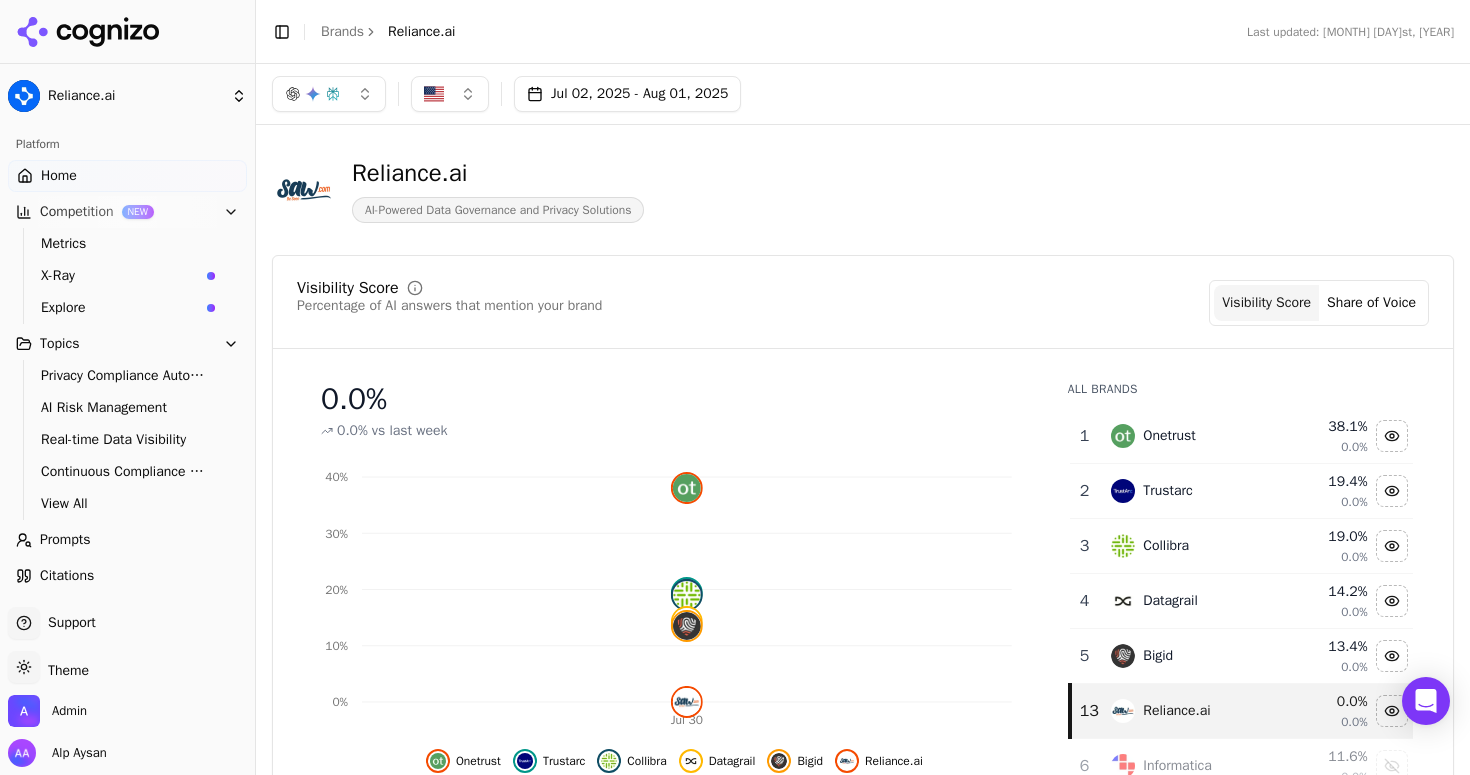 click on "Reliance.ai" at bounding box center [498, 173] 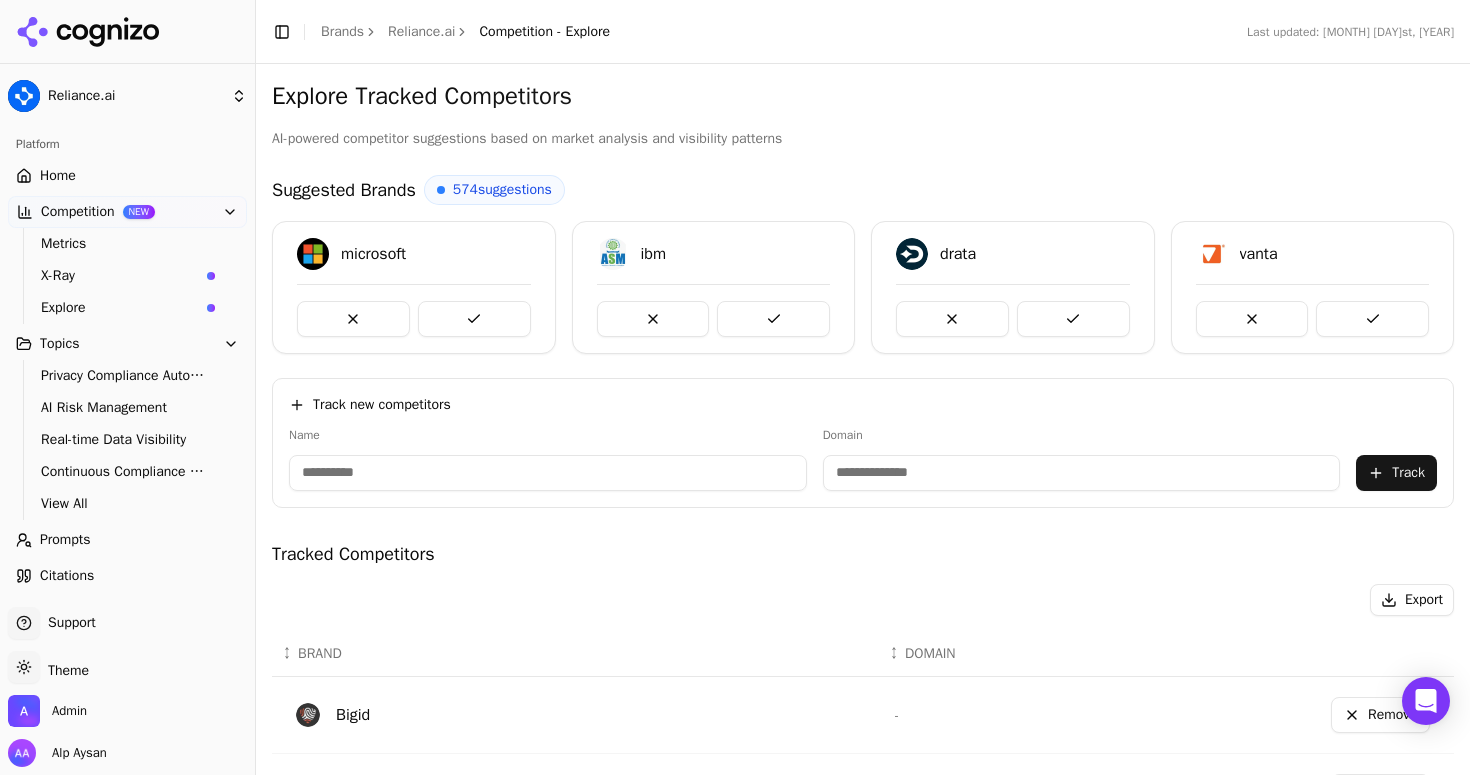 click at bounding box center [548, 473] 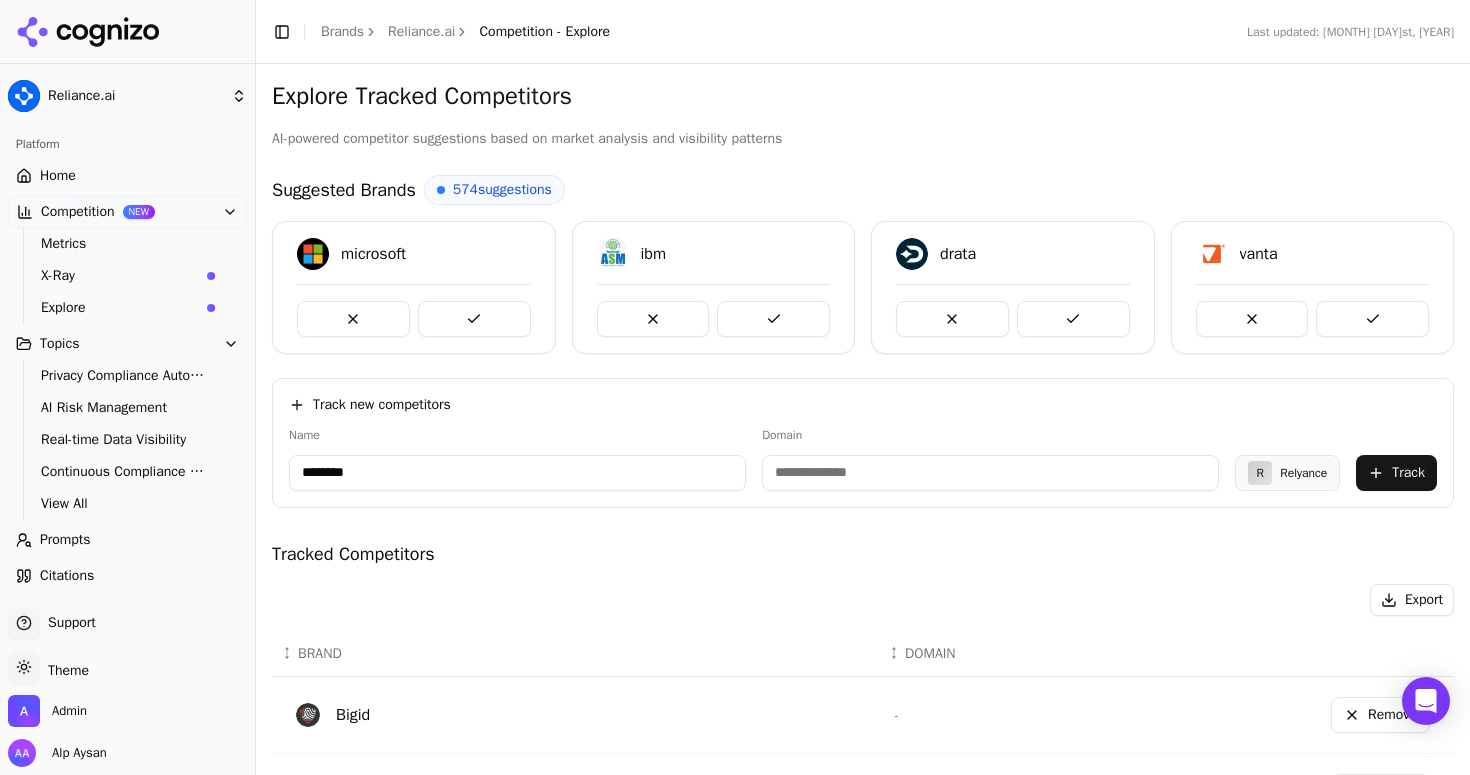 type on "********" 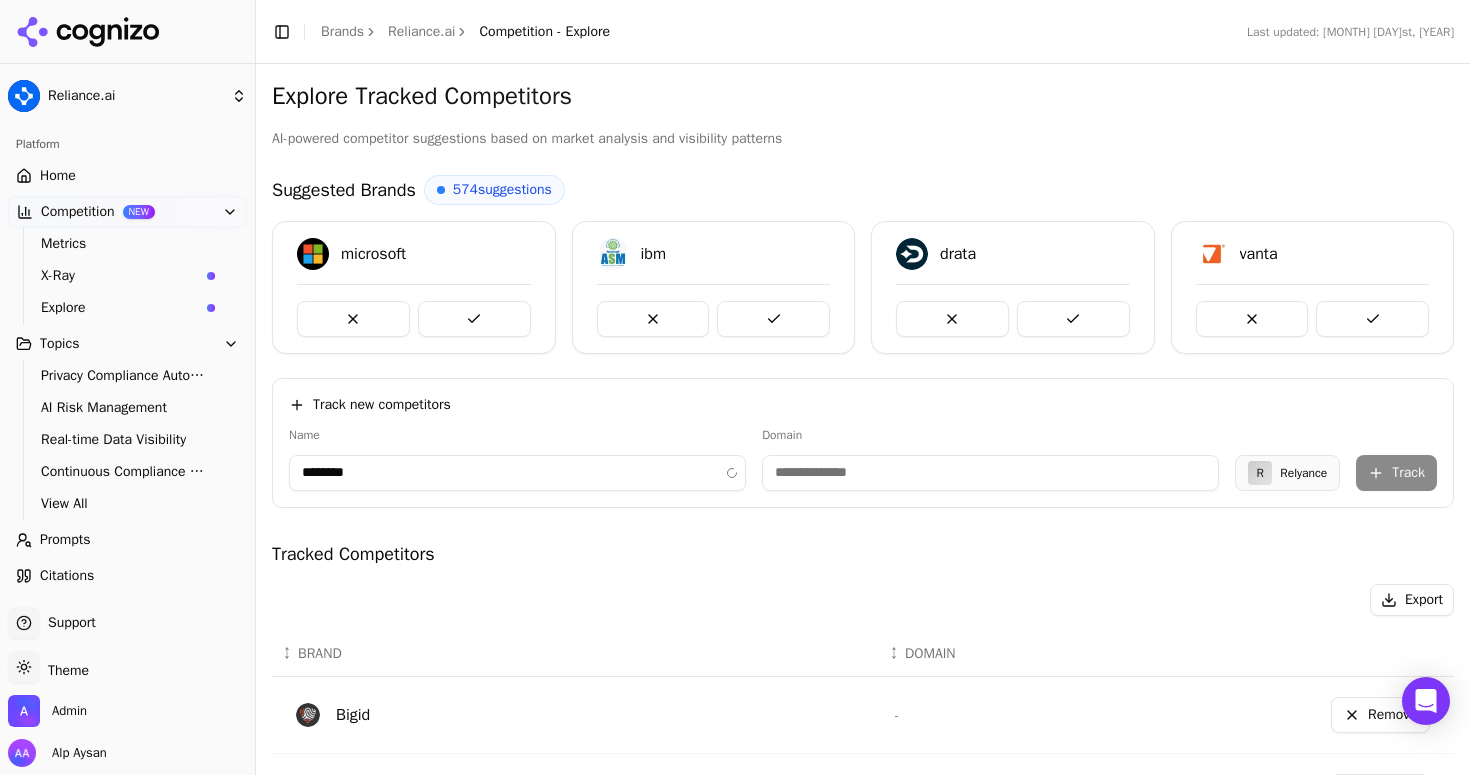 click at bounding box center [990, 473] 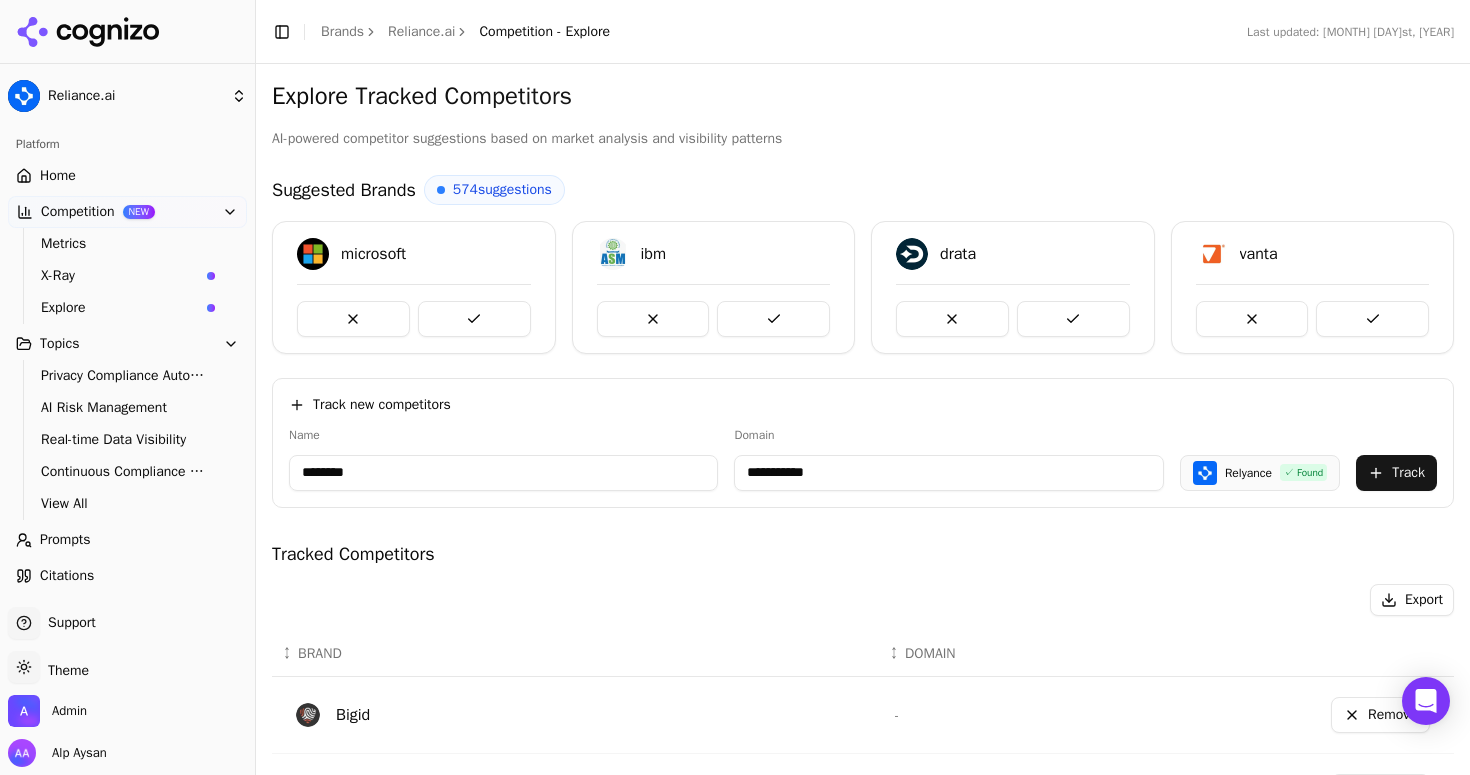 click on "**********" at bounding box center (863, 443) 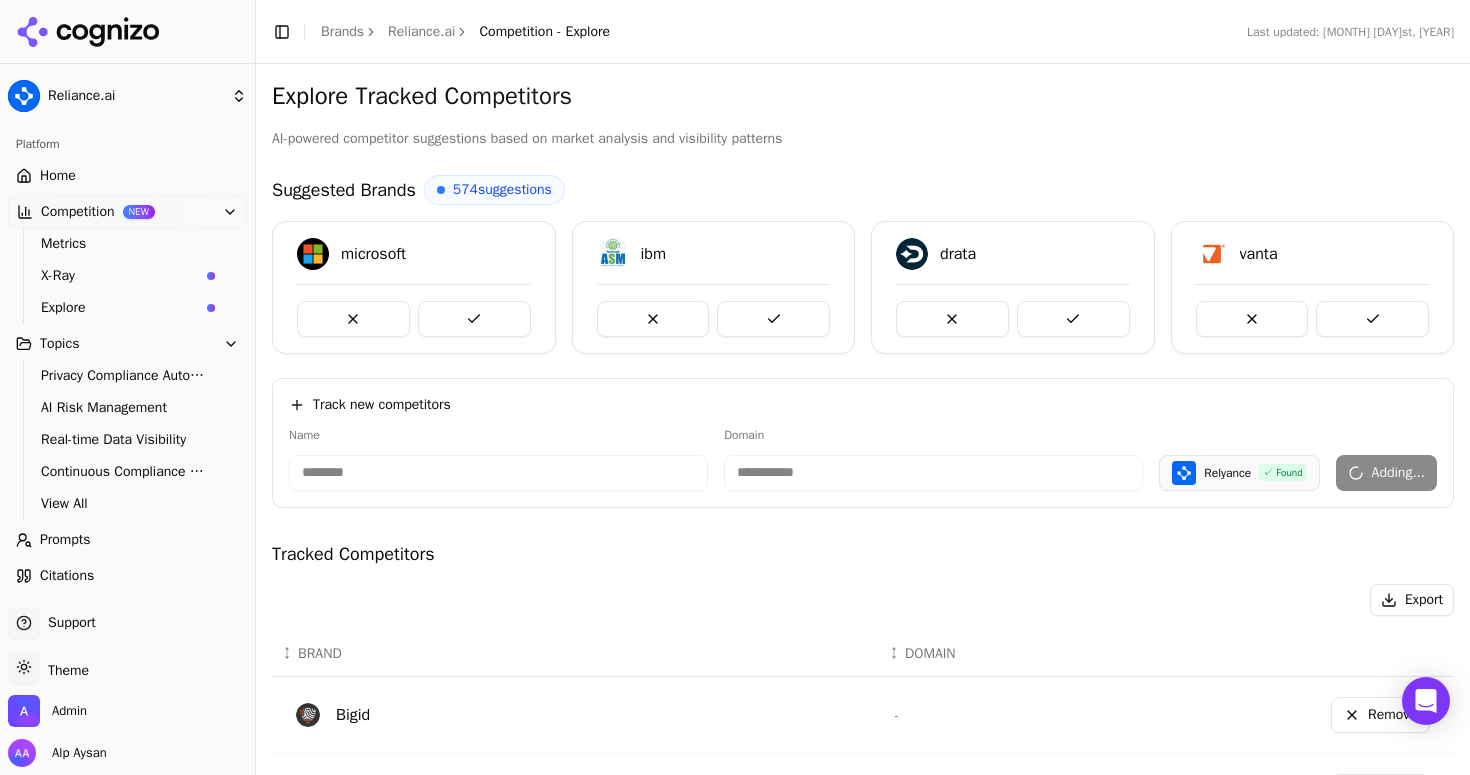 type 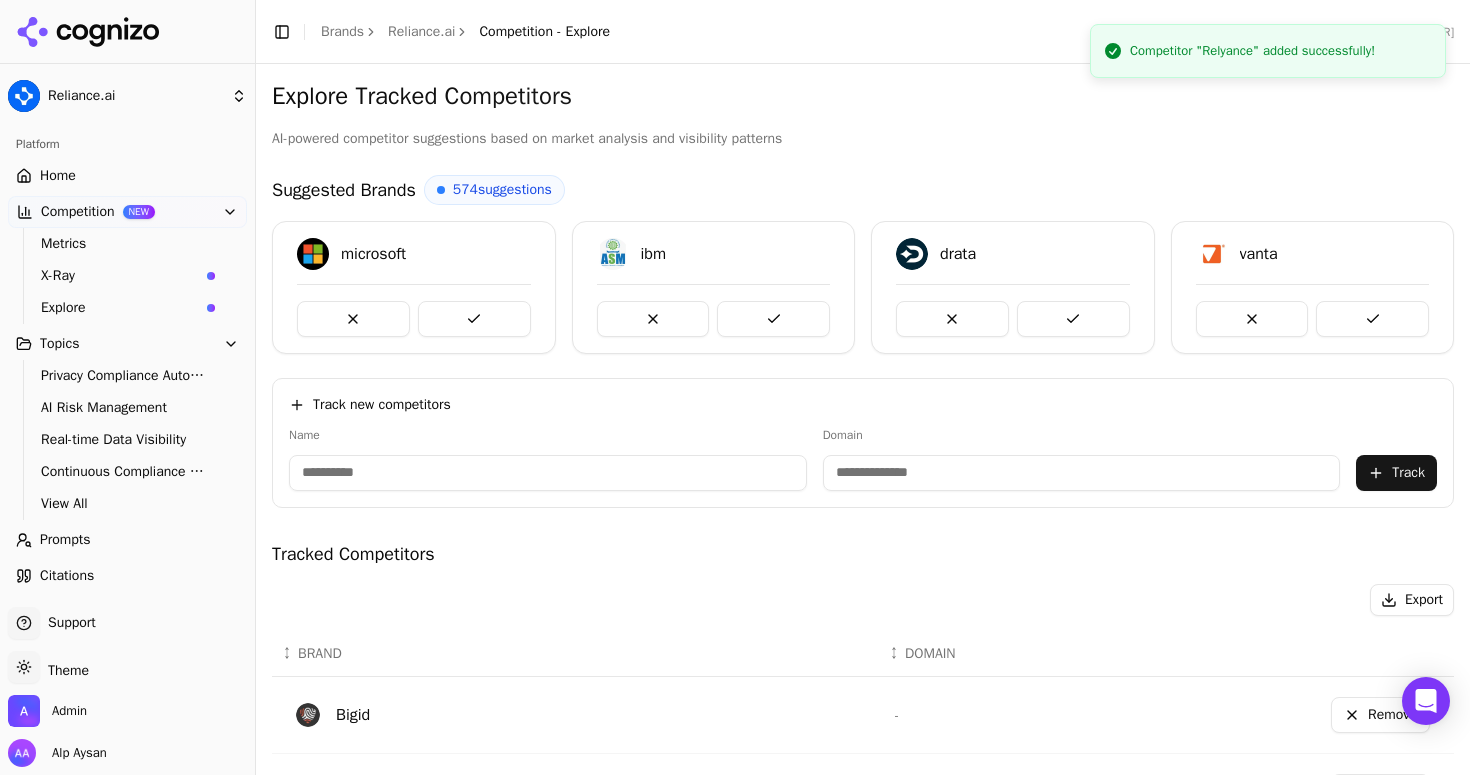 click on "Name" at bounding box center [548, 459] 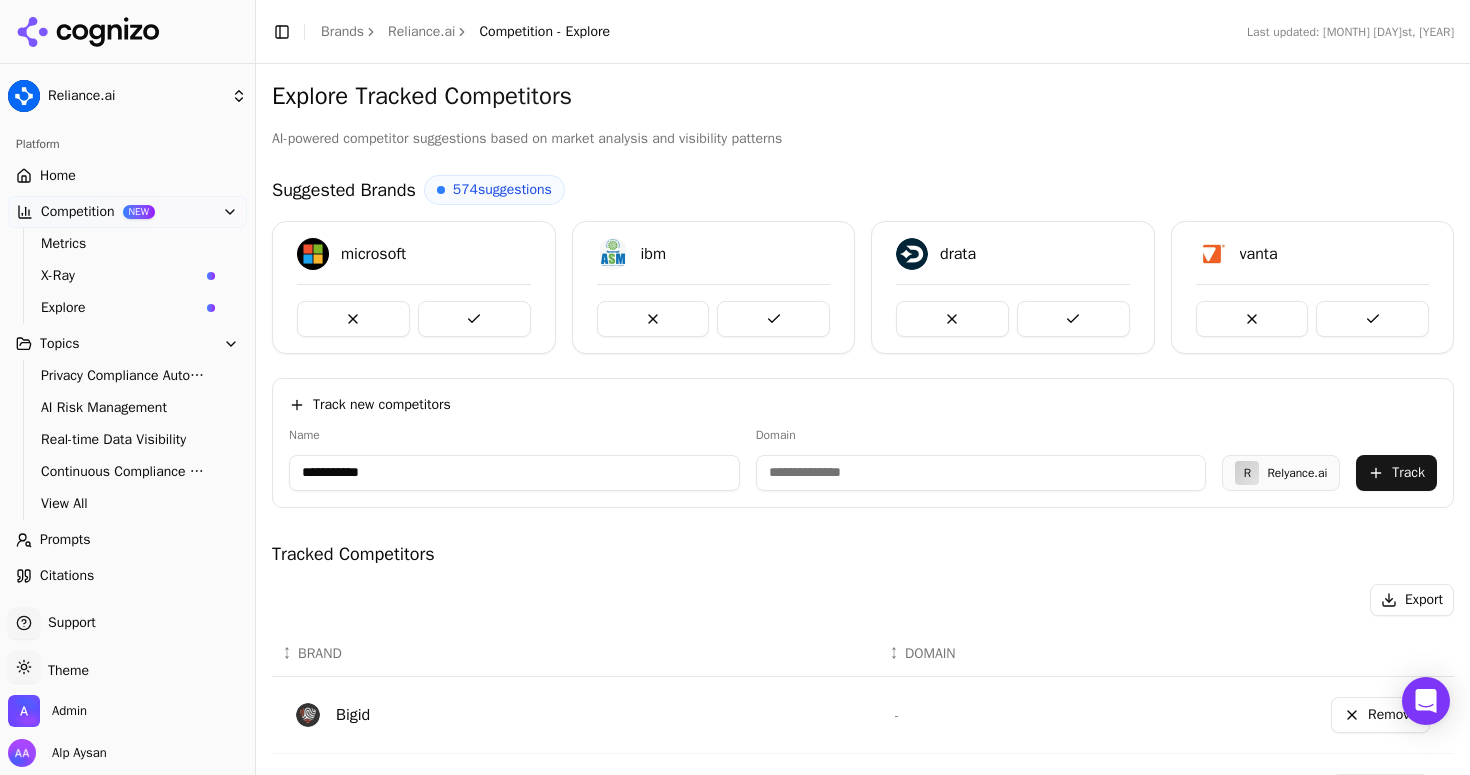 type on "**********" 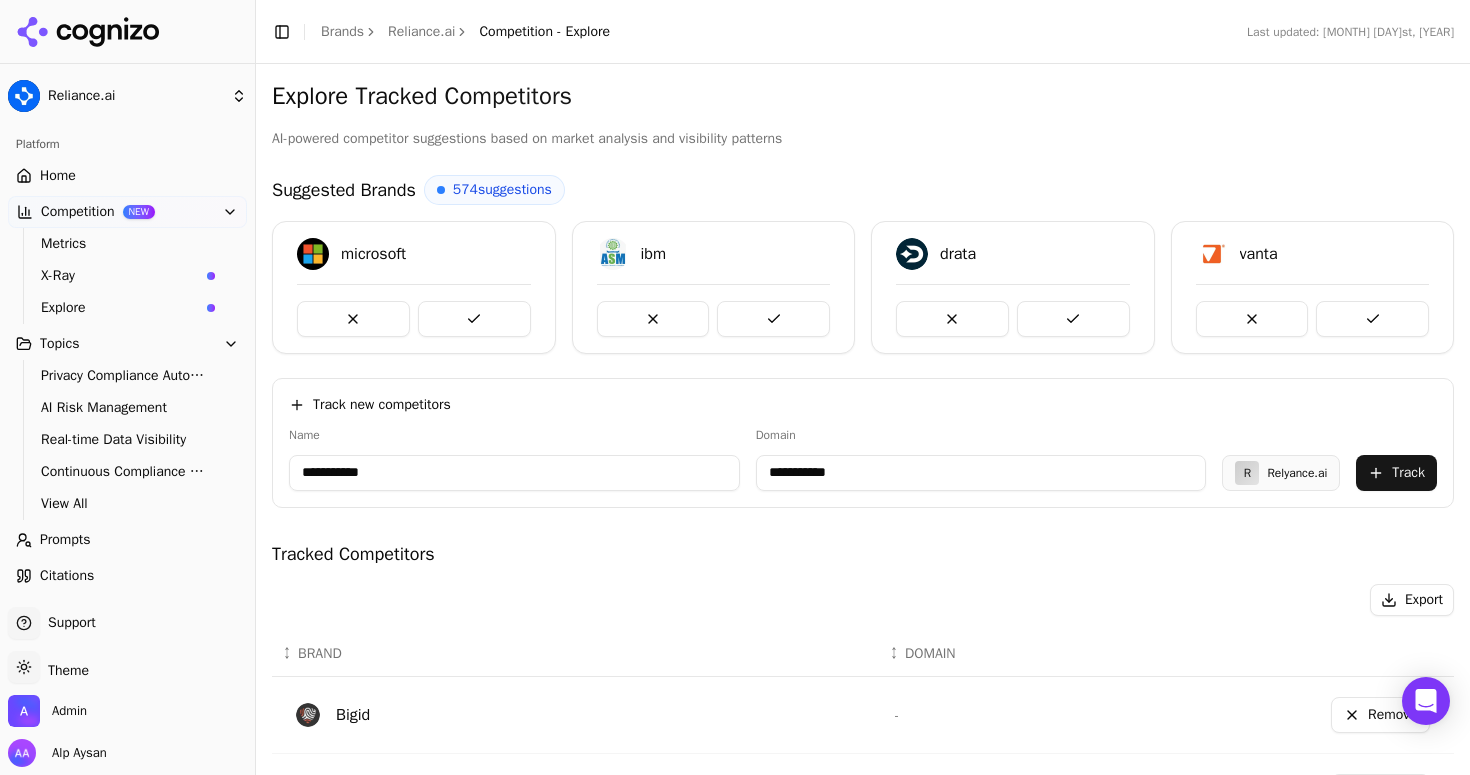 click on "**********" at bounding box center [981, 473] 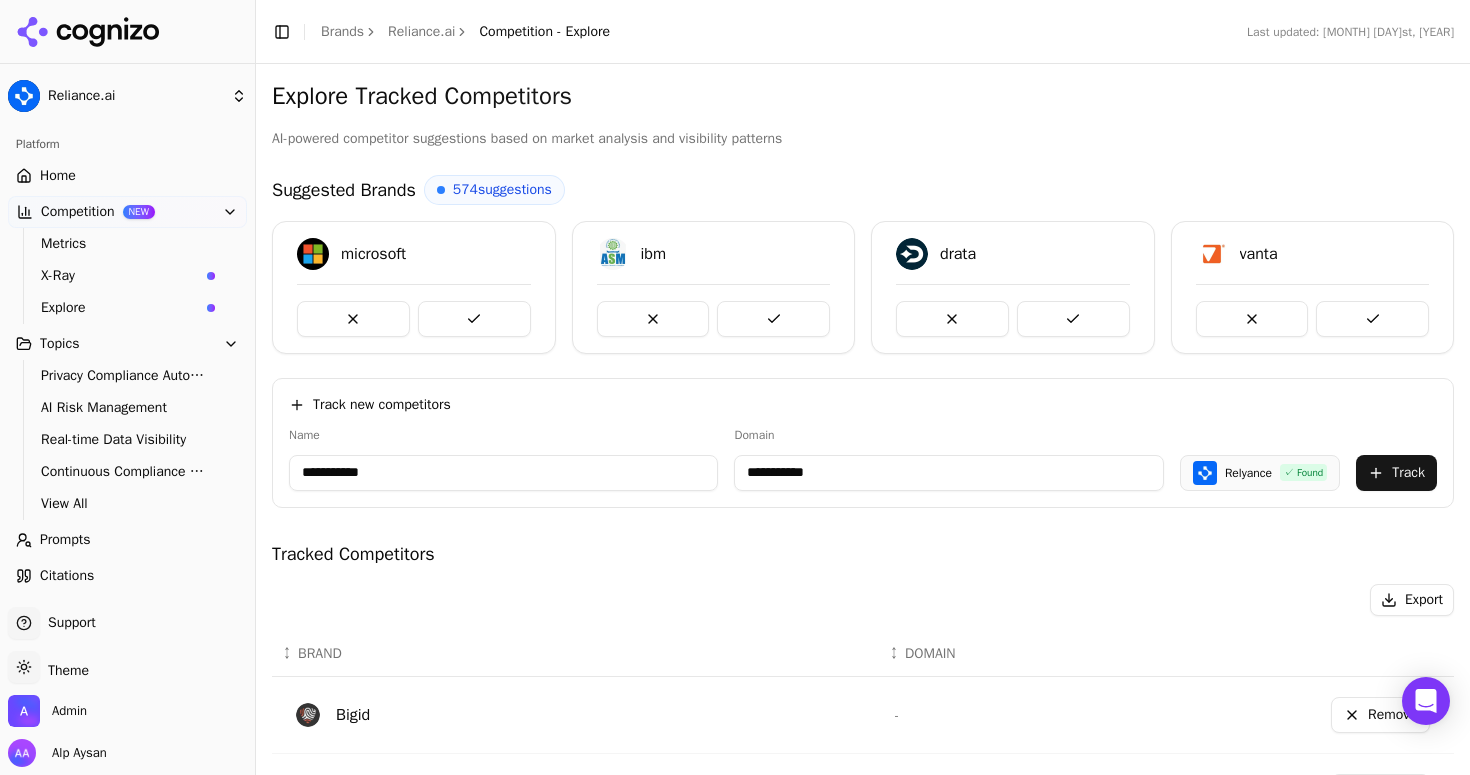 click on "Track" at bounding box center (1396, 473) 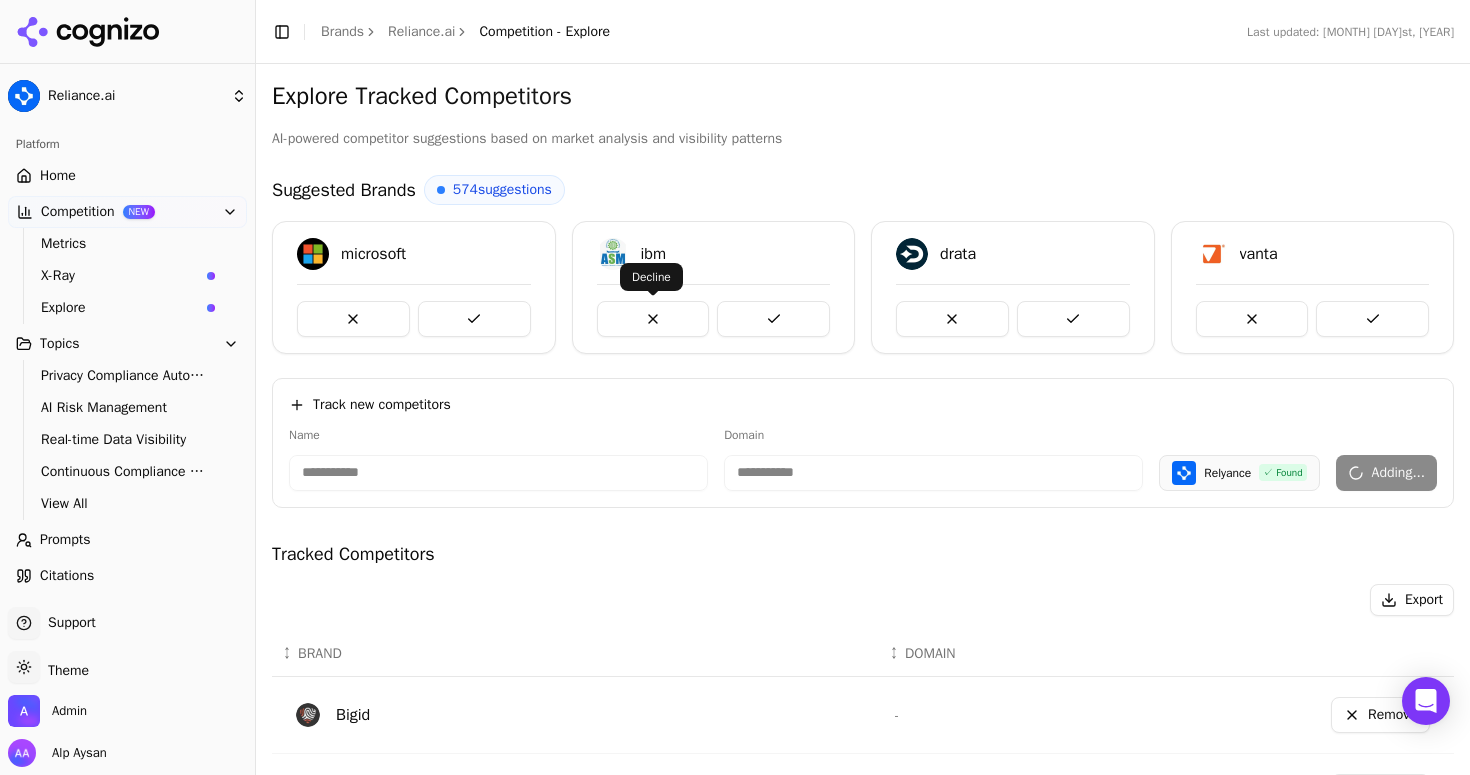 type 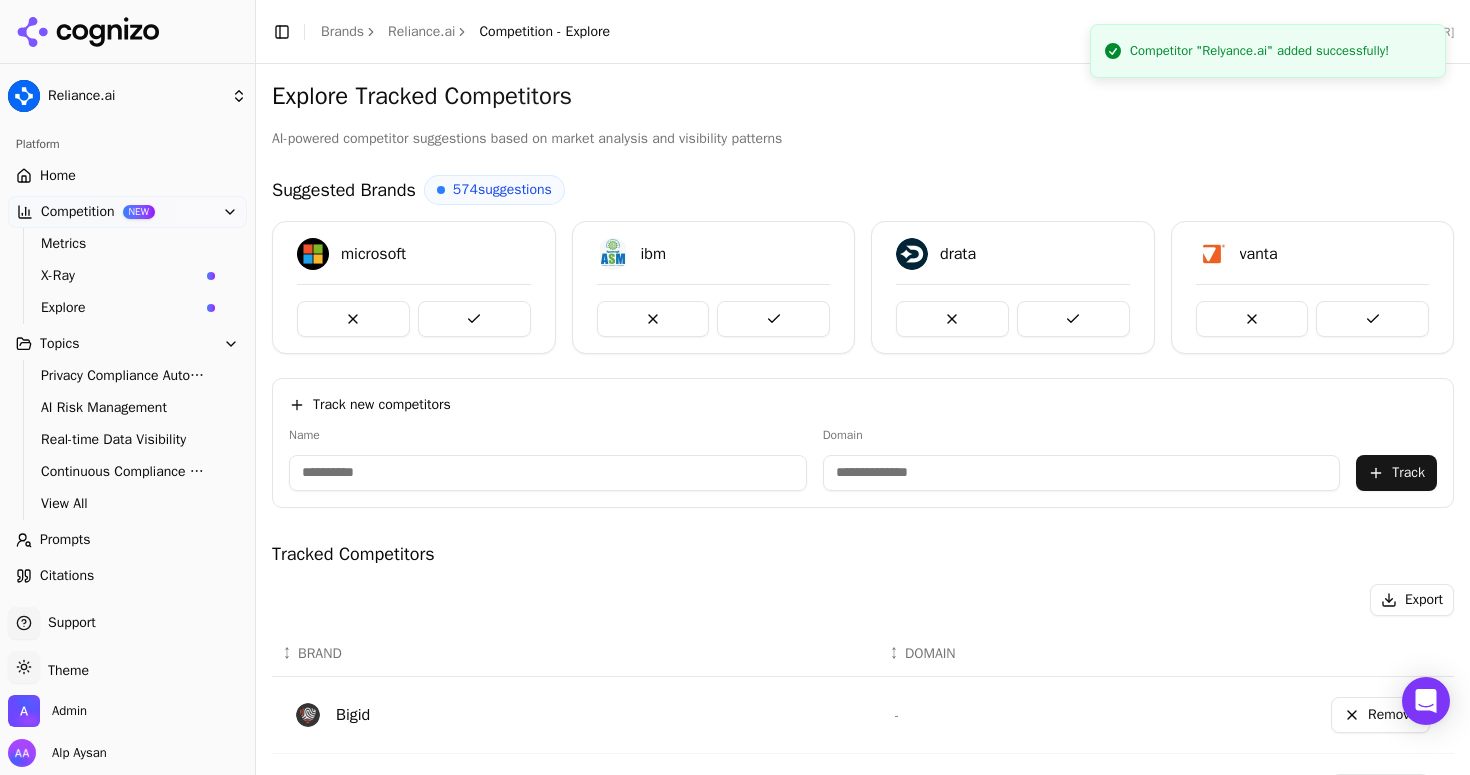 click on "Home" at bounding box center [127, 176] 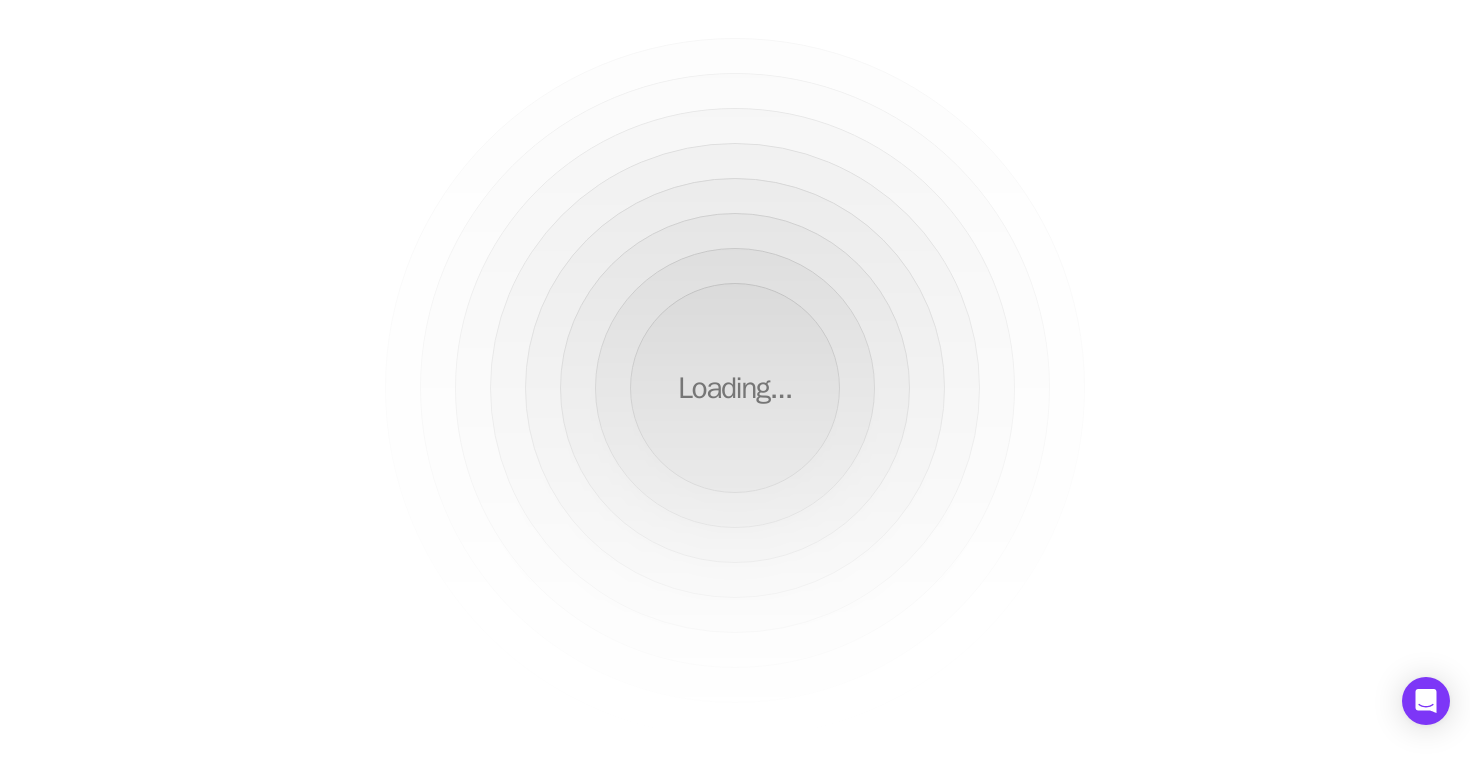 scroll, scrollTop: 0, scrollLeft: 0, axis: both 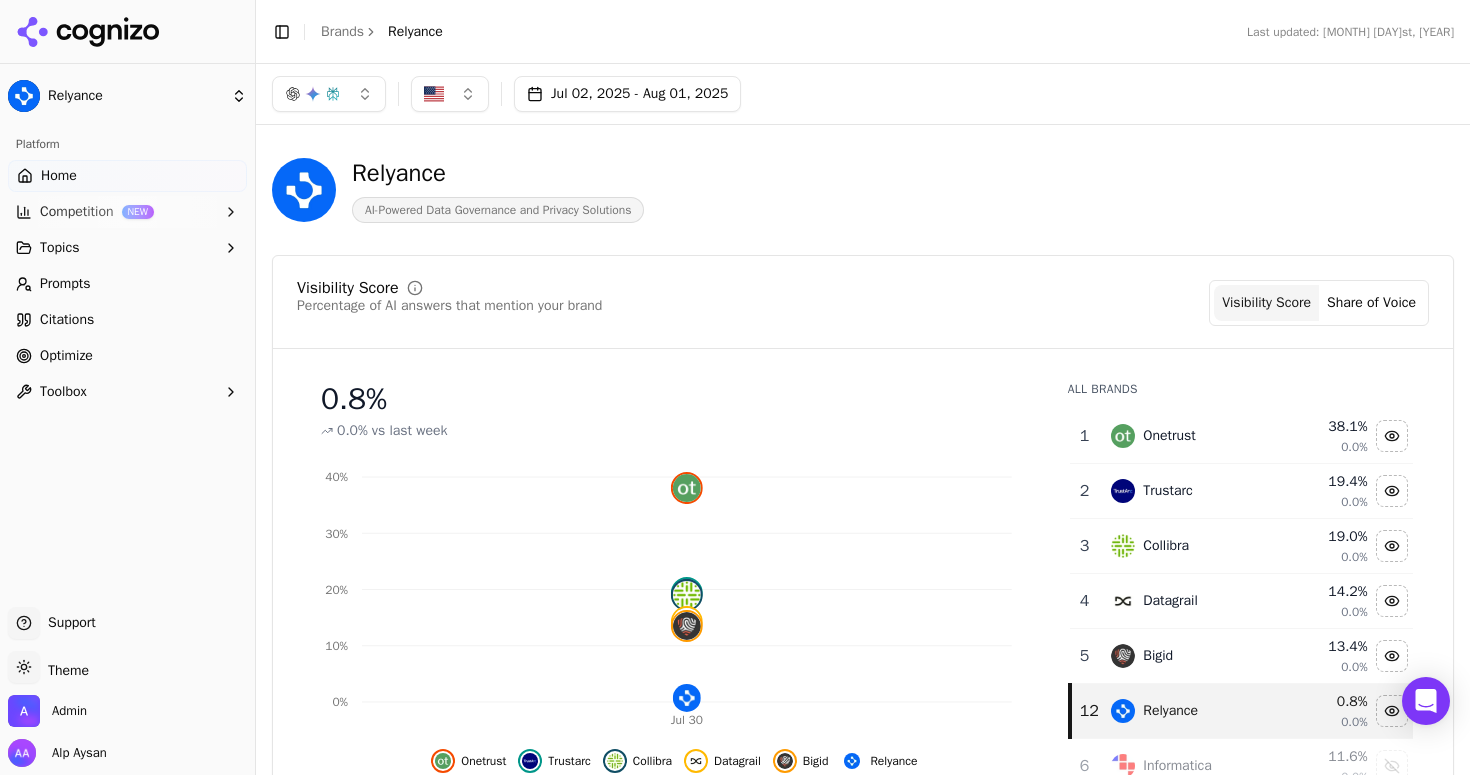 click on "Competition NEW" at bounding box center (127, 212) 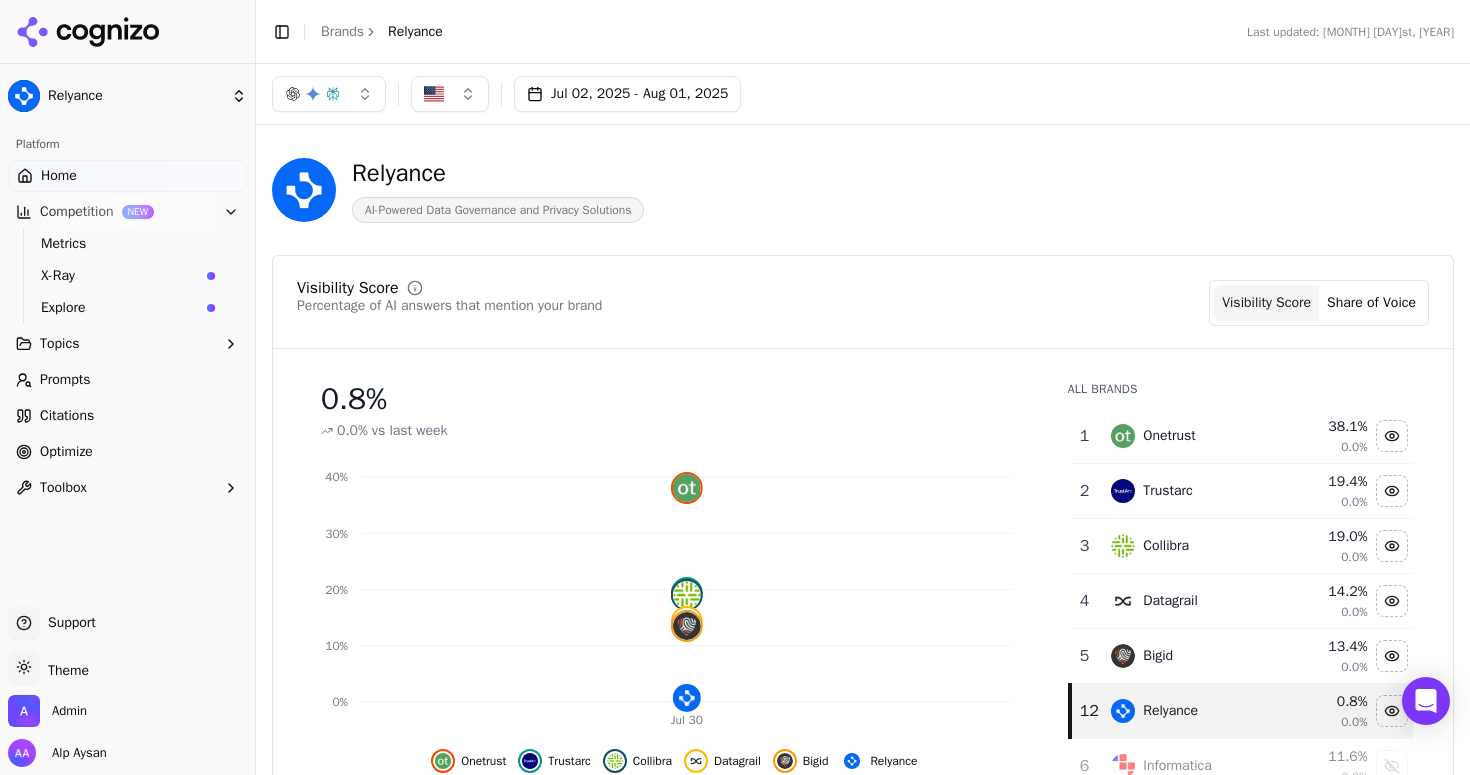 click on "Explore" at bounding box center (120, 308) 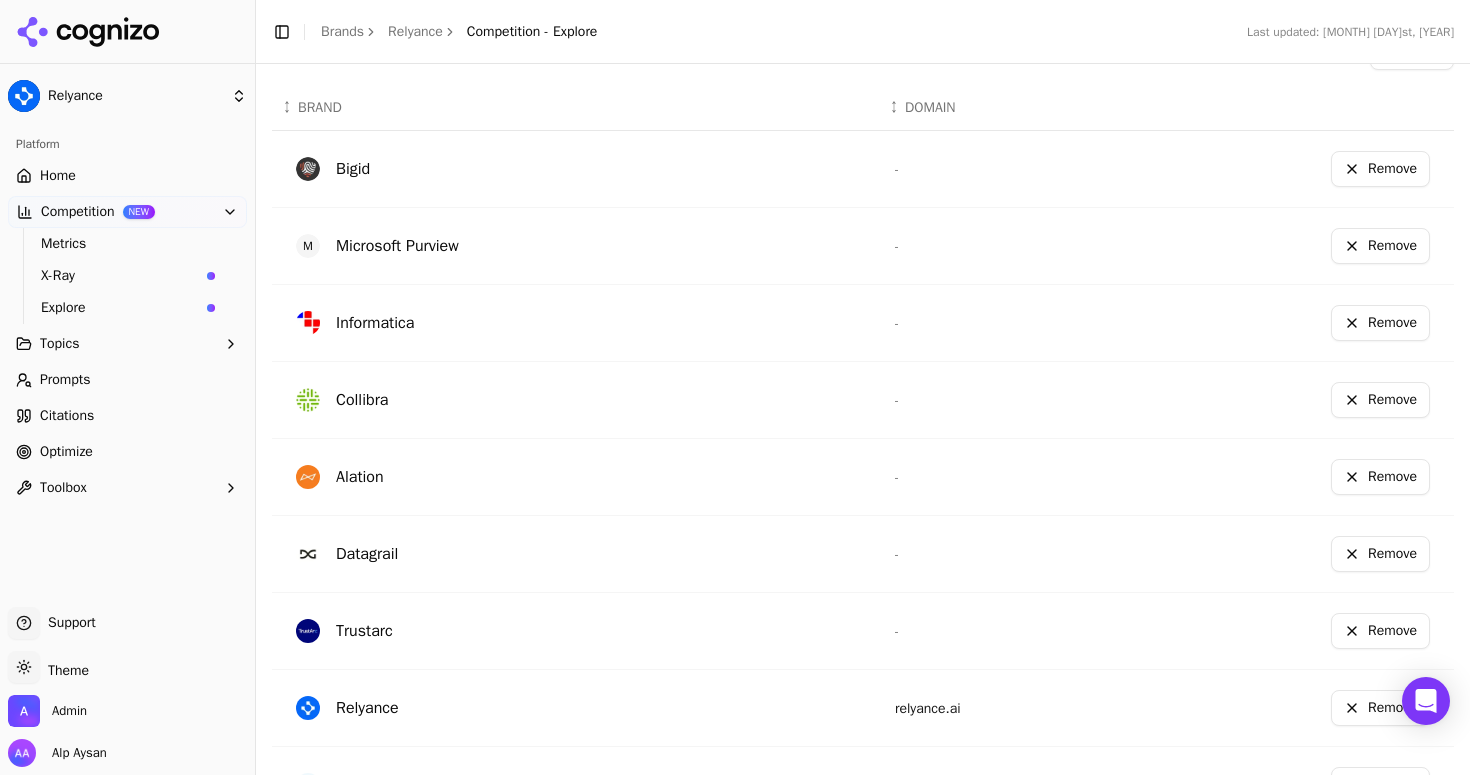 scroll, scrollTop: 736, scrollLeft: 0, axis: vertical 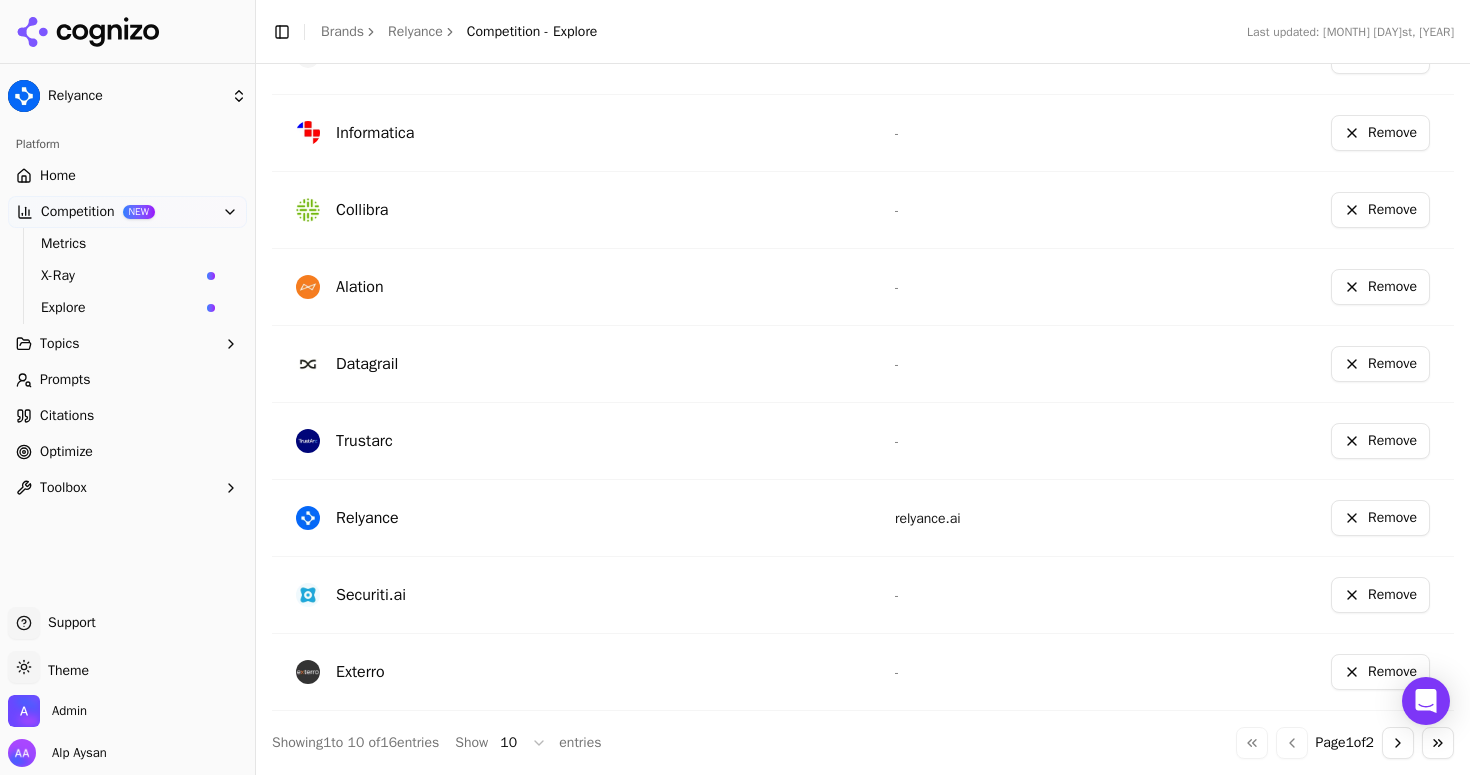 click on "Remove" at bounding box center (1380, 518) 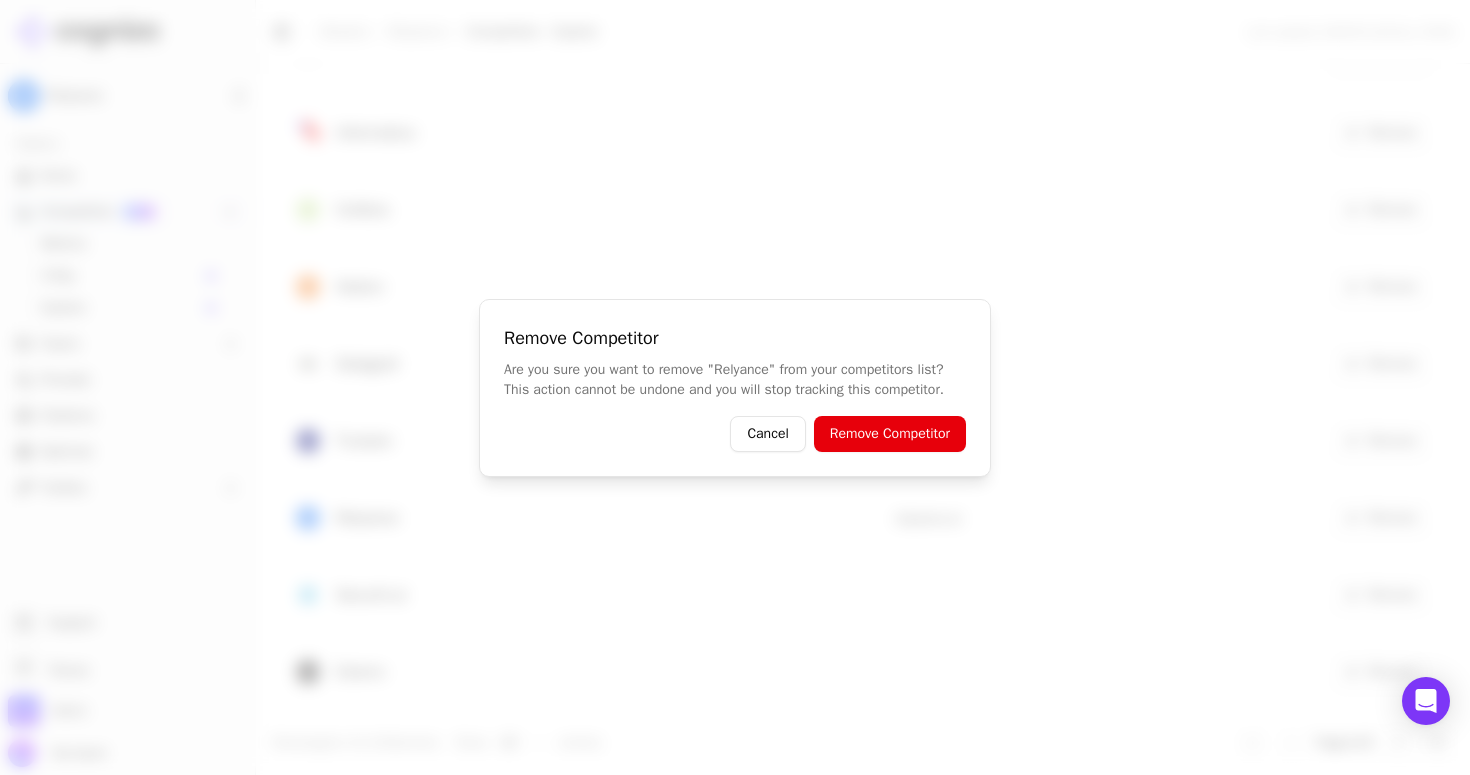 click on "Remove Competitor" at bounding box center (890, 434) 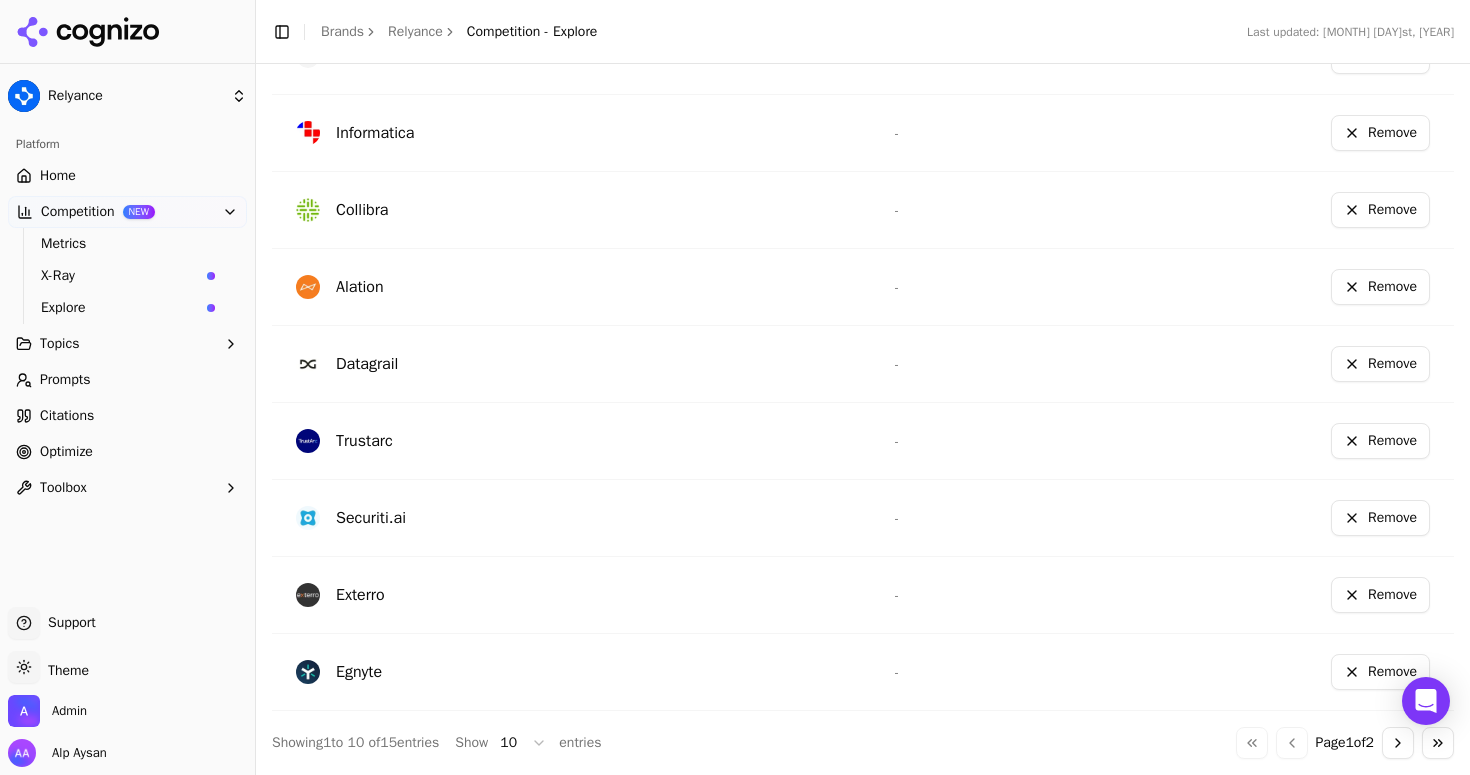 click on "Go to next page" at bounding box center (1398, 743) 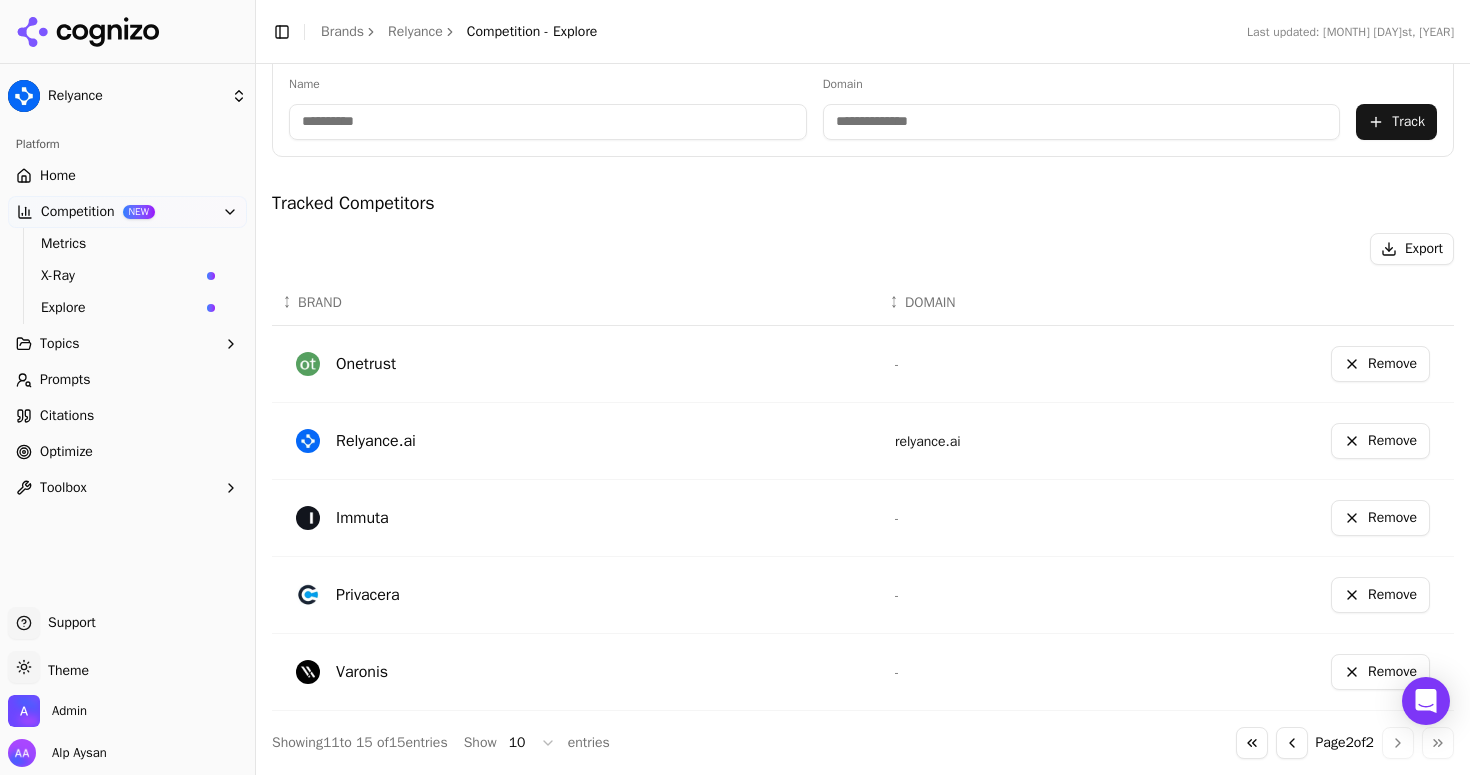scroll, scrollTop: 351, scrollLeft: 0, axis: vertical 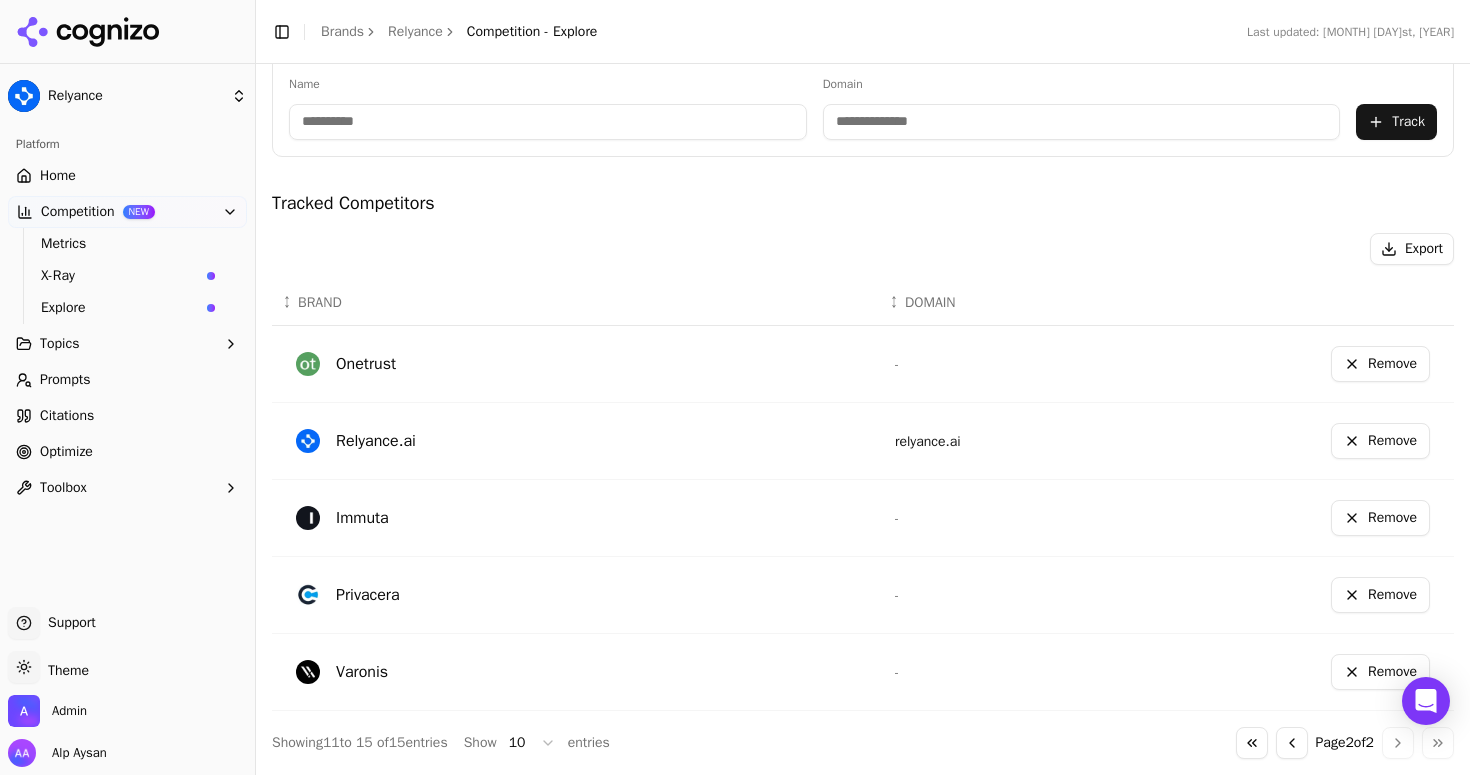 click on "Remove" at bounding box center (1290, 441) 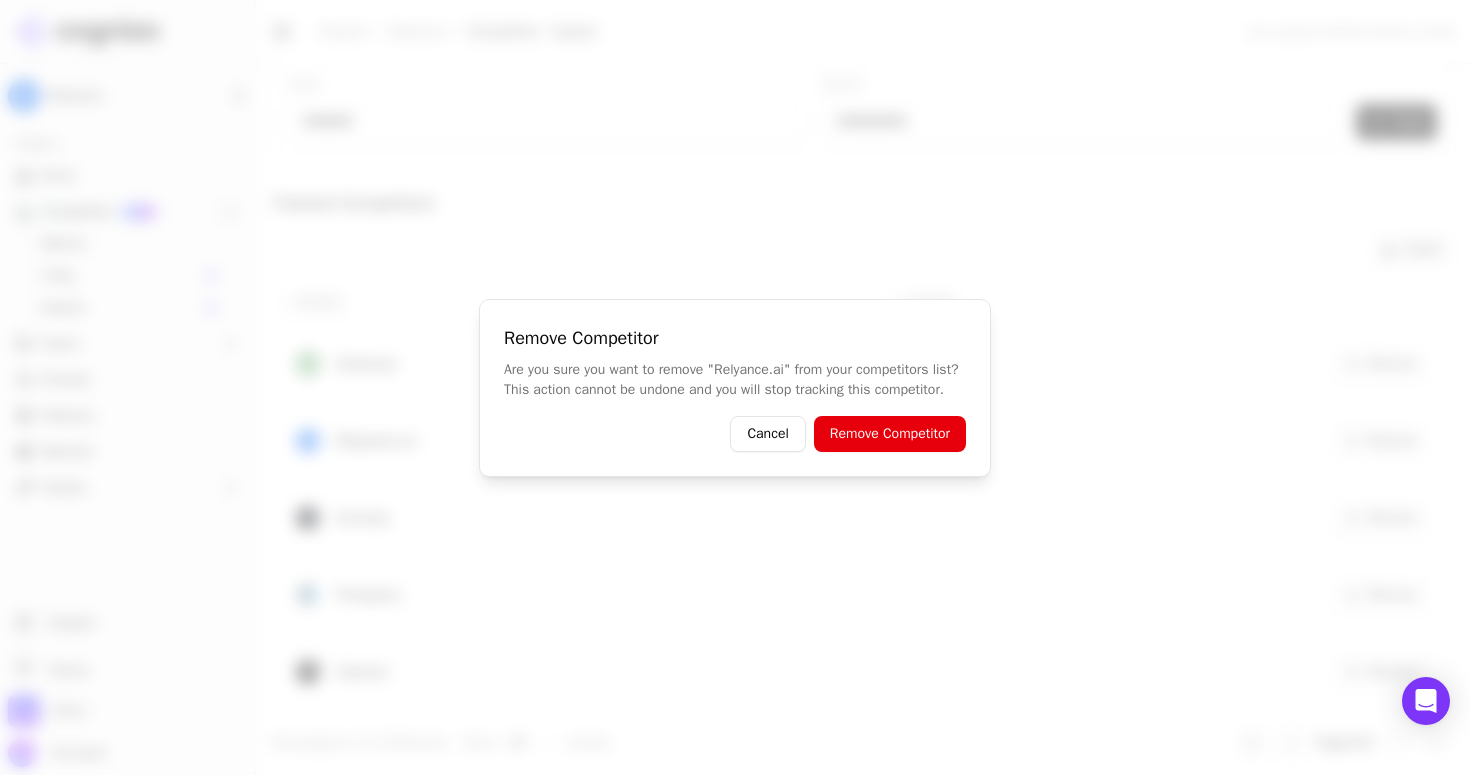 click on "Remove Competitor" at bounding box center (890, 434) 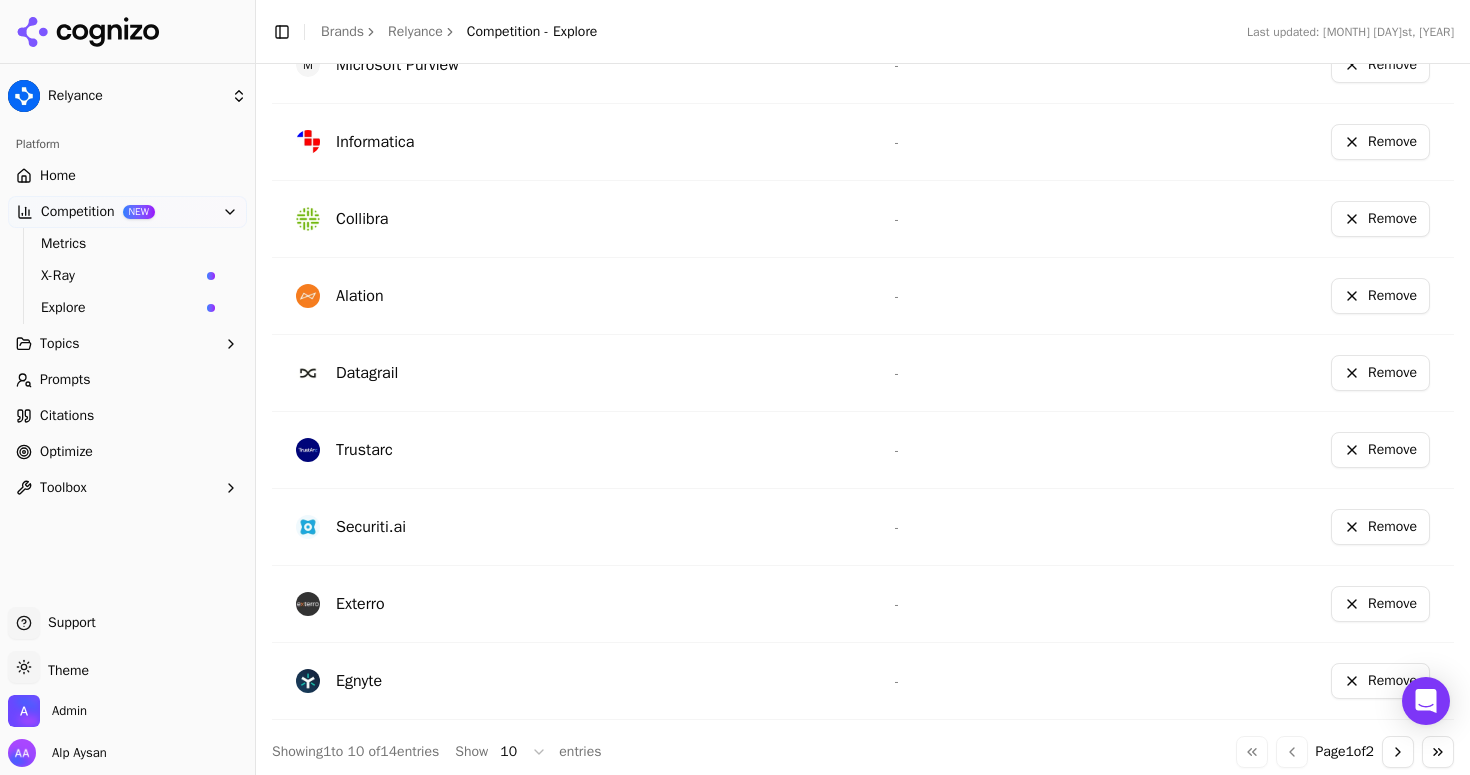 scroll, scrollTop: 736, scrollLeft: 0, axis: vertical 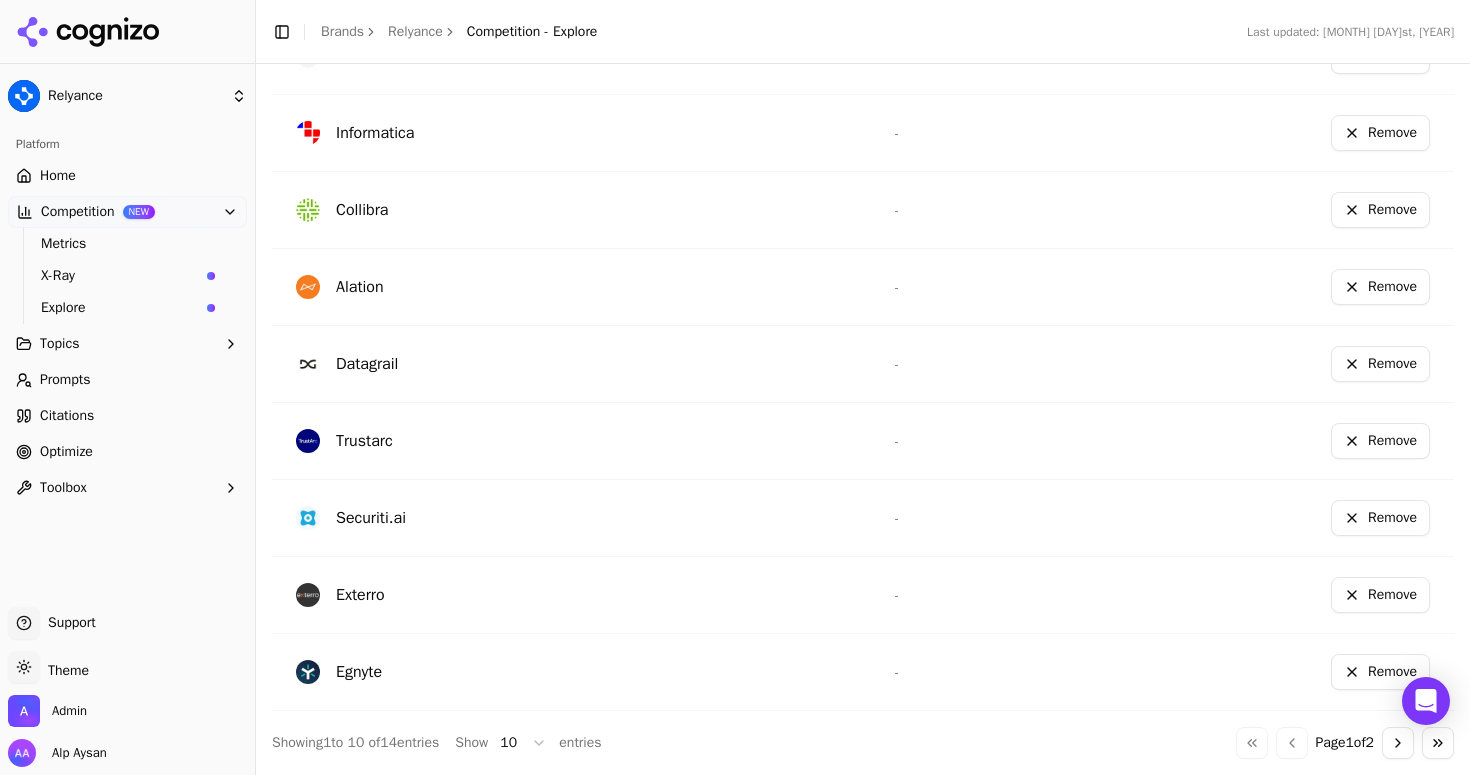 click on "Home" at bounding box center [58, 176] 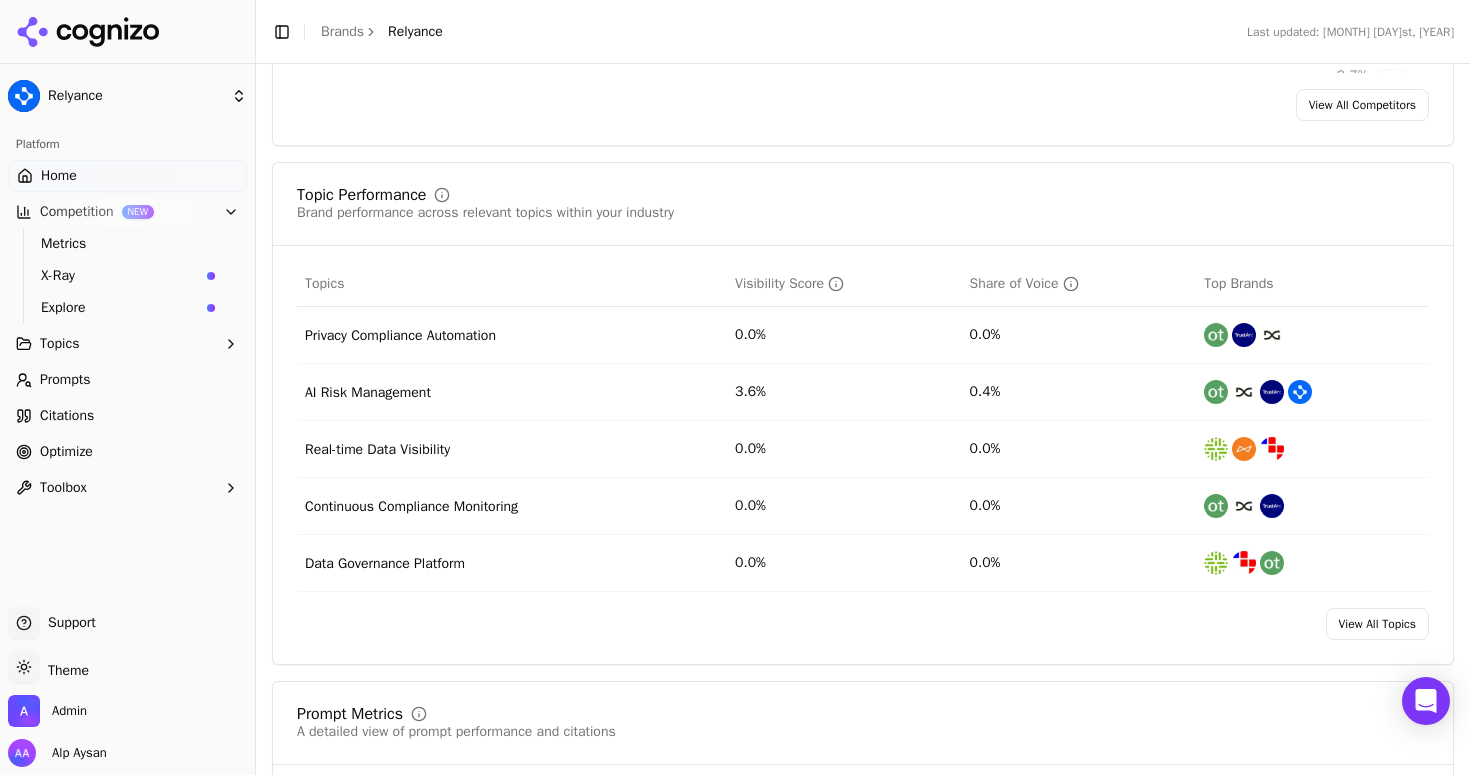 scroll, scrollTop: 797, scrollLeft: 0, axis: vertical 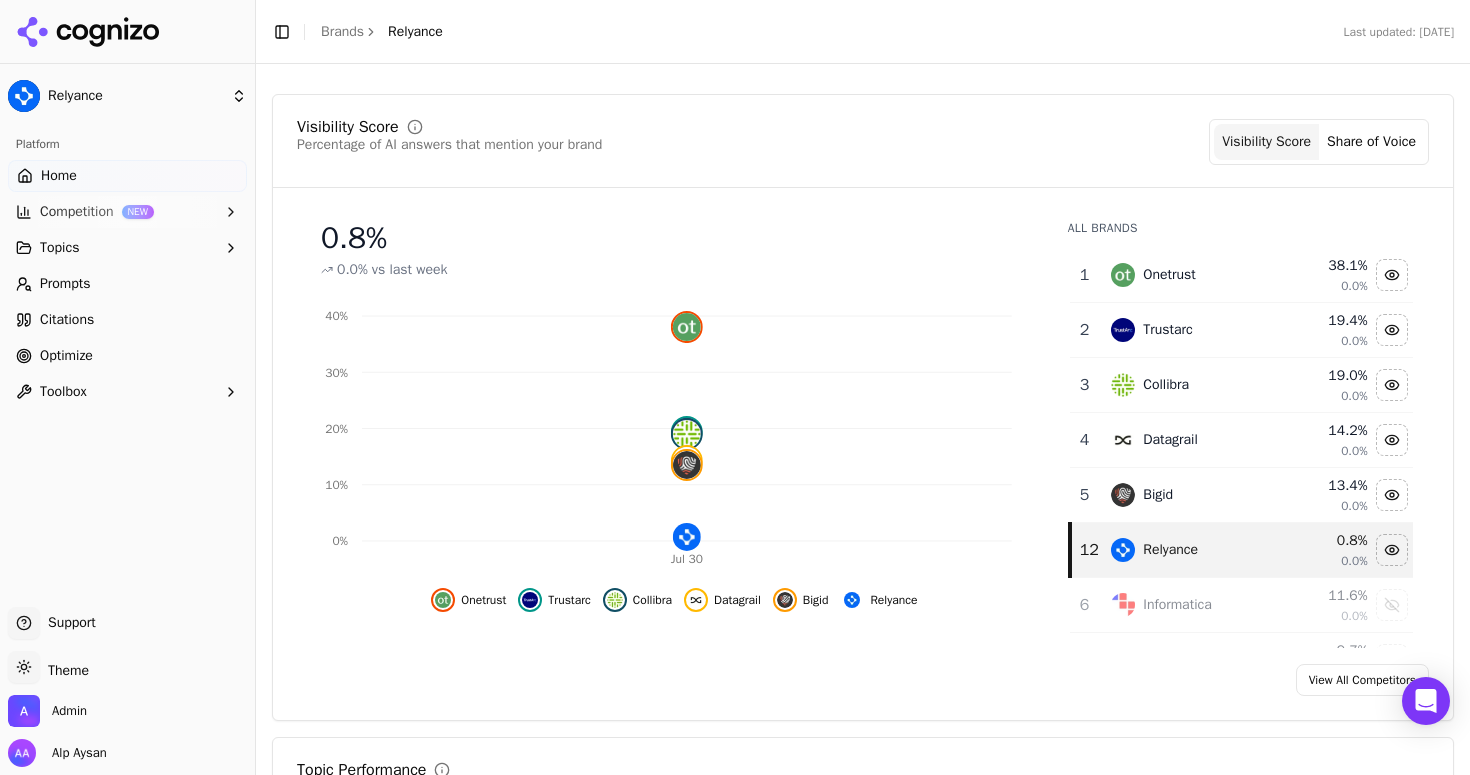 click on "Prompts" at bounding box center (127, 284) 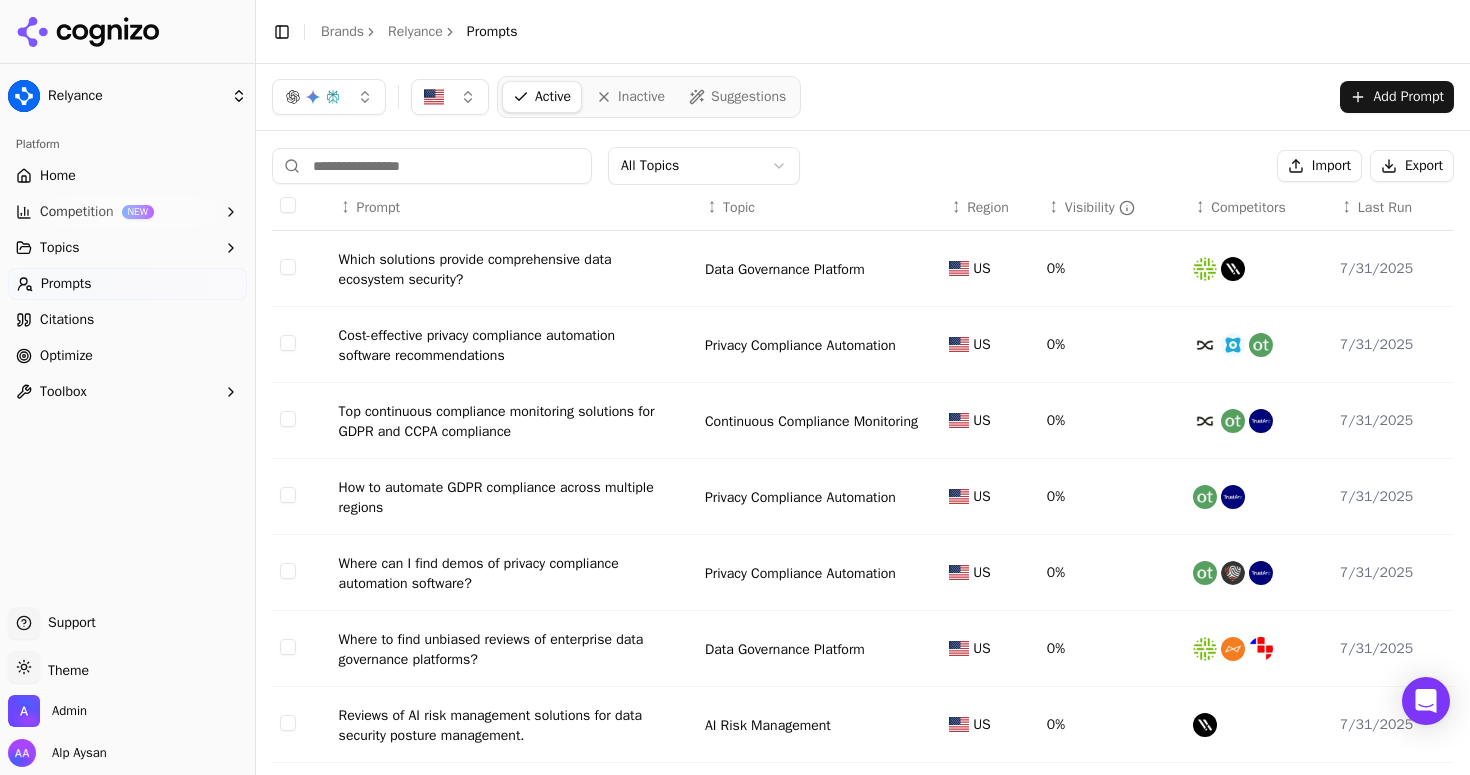 click on "Relyance Platform Home Competition NEW Topics Prompts Citations Optimize Toolbox Support Support Toggle theme  Theme Admin   Alp Aysan Toggle Sidebar Brands Relyance Prompts Active Inactive Suggestions Add Prompt All Topics Import Export  ↕ Prompt  ↕ Topic  ↕ Region  ↕ Visibility  ↕ Competitors  ↕ Last Run Which solutions provide comprehensive data ecosystem security? Data Governance Platform [STATE] 0% [DATE] Cost-effective privacy compliance automation software recommendations Privacy Compliance Automation [STATE] 0% [DATE] Top continuous compliance monitoring solutions for GDPR and CCPA compliance Continuous Compliance Monitoring [STATE] 0% [DATE] How to automate GDPR compliance across multiple regions Privacy Compliance Automation [STATE] 0% [DATE] Where can I find demos of privacy compliance automation software? Privacy Compliance Automation [STATE] 0% [DATE] Where to find unbiased reviews of enterprise data governance platforms? Data Governance Platform [STATE] 0% [DATE] AI Risk Management [STATE]" at bounding box center [735, 387] 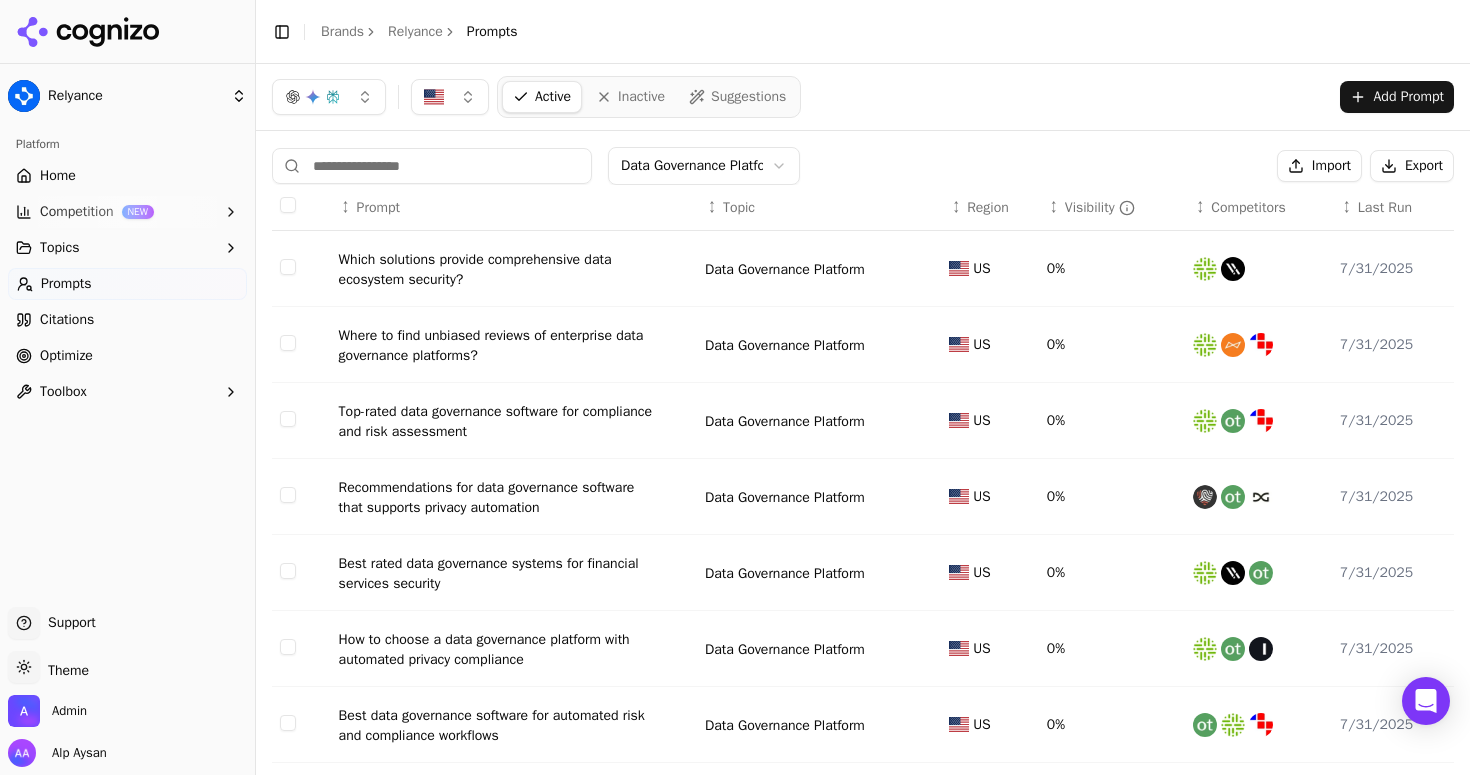 click on "Data Governance Platform Import Export  ↕ Prompt  ↕ Topic  ↕ Region  ↕ Visibility  ↕ Competitors  ↕ Last Run Which solutions provide comprehensive data ecosystem security? Data Governance Platform [STATE] 0% [DATE] Where to find unbiased reviews of enterprise data governance platforms? Data Governance Platform [STATE] 0% [DATE] Top-rated data governance software for compliance and risk assessment Data Governance Platform [STATE] 0% [DATE] Recommendations for data governance software that supports privacy automation Data Governance Platform [STATE] 0% [DATE] Best rated data governance systems for financial services security Data Governance Platform [STATE] 0% [DATE] How to choose a data governance platform with automated privacy compliance Data Governance Platform [STATE] 0% [DATE] Best data governance software for automated risk and compliance workflows Data Governance Platform [STATE] 0% [DATE] User reviews of data governance platforms for continuous risk monitoring Data Governance Platform [STATE] 0% [DATE] [STATE]" at bounding box center [863, 593] 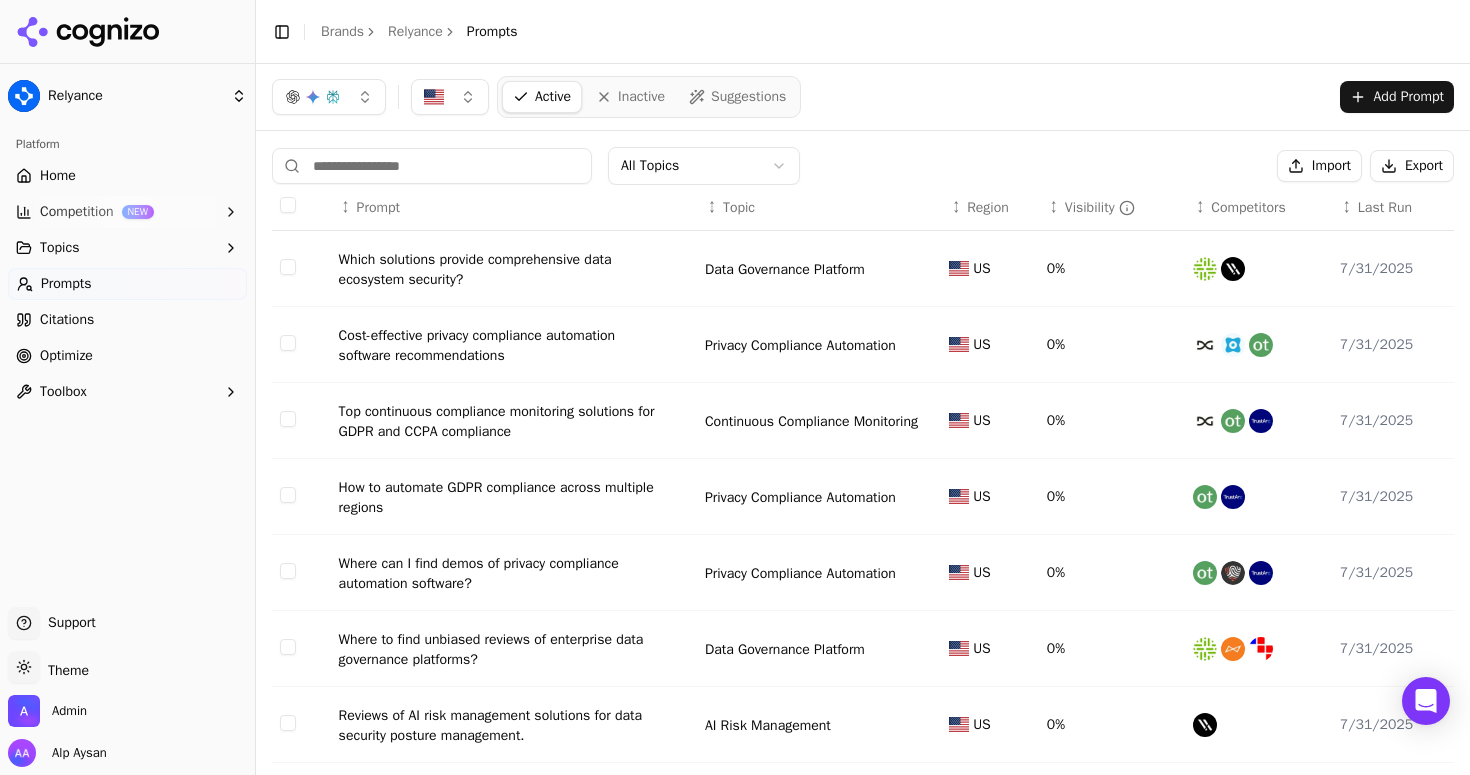 click 